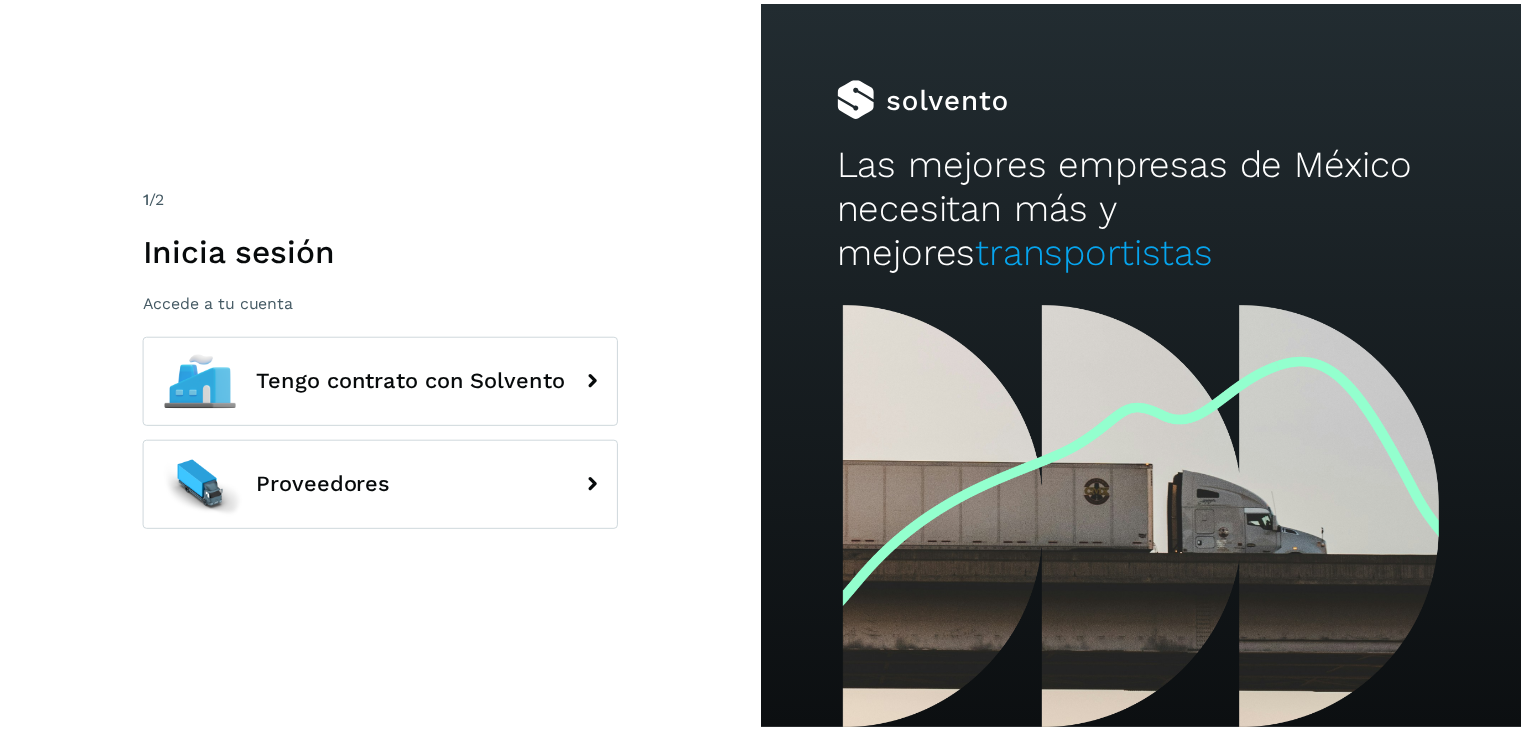 scroll, scrollTop: 0, scrollLeft: 0, axis: both 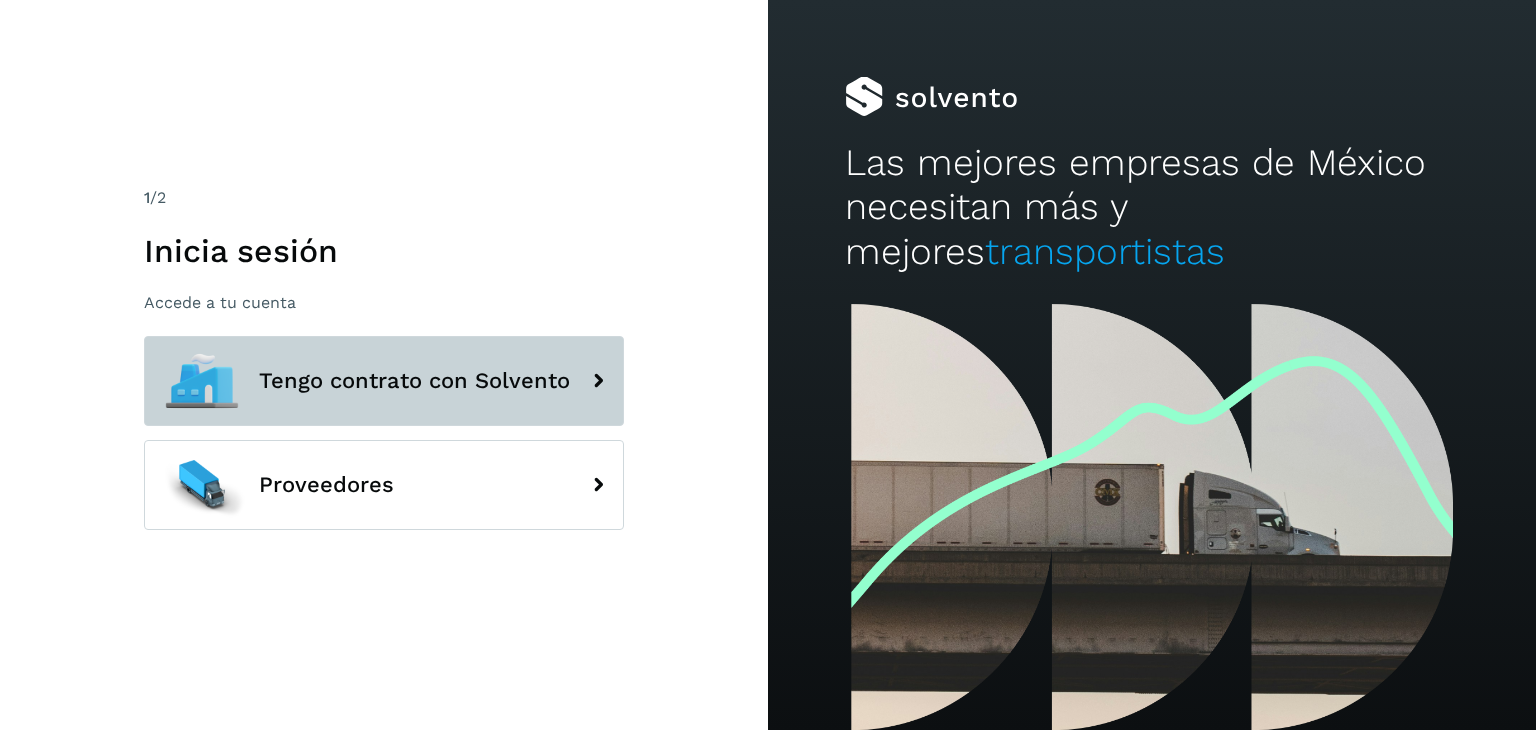 click on "Tengo contrato con Solvento" 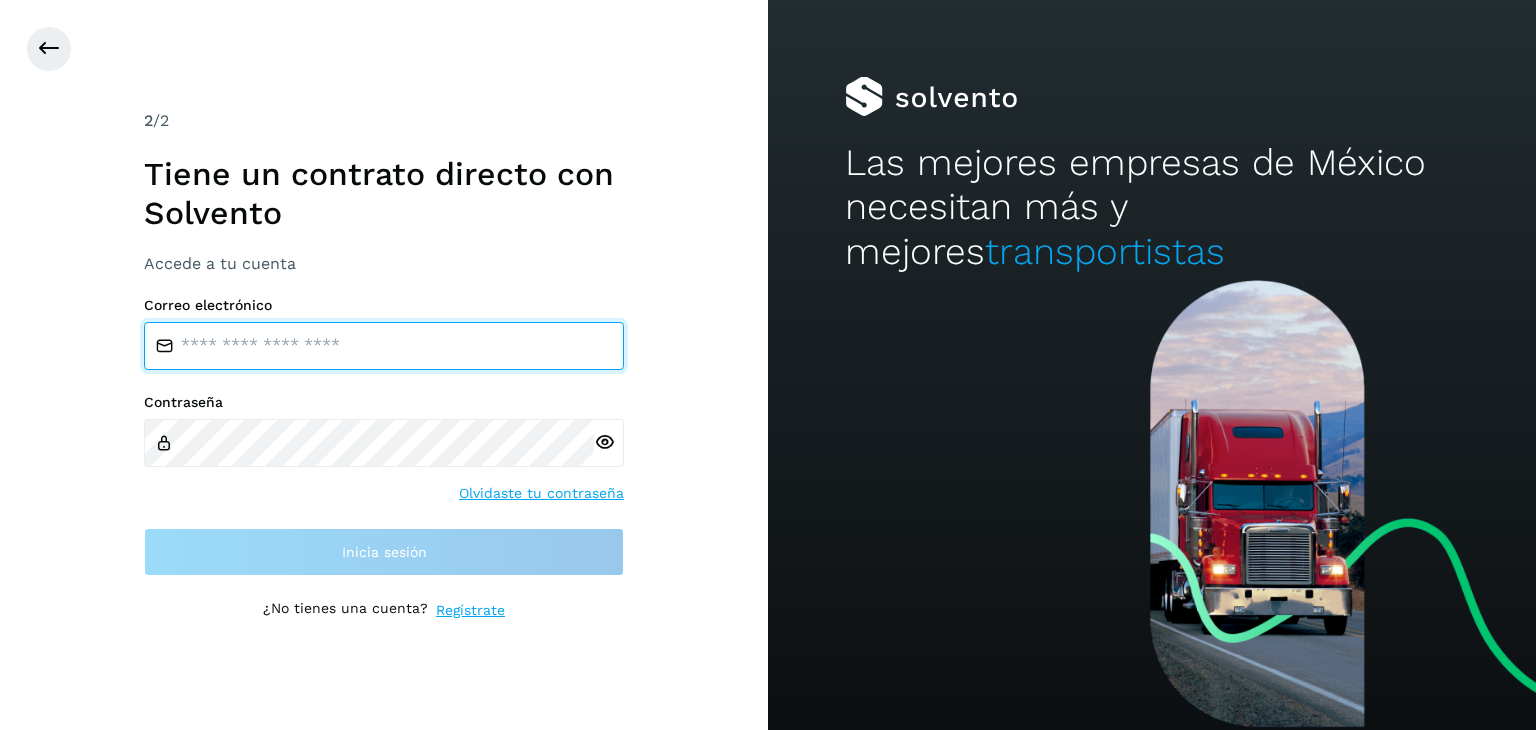 click at bounding box center (384, 346) 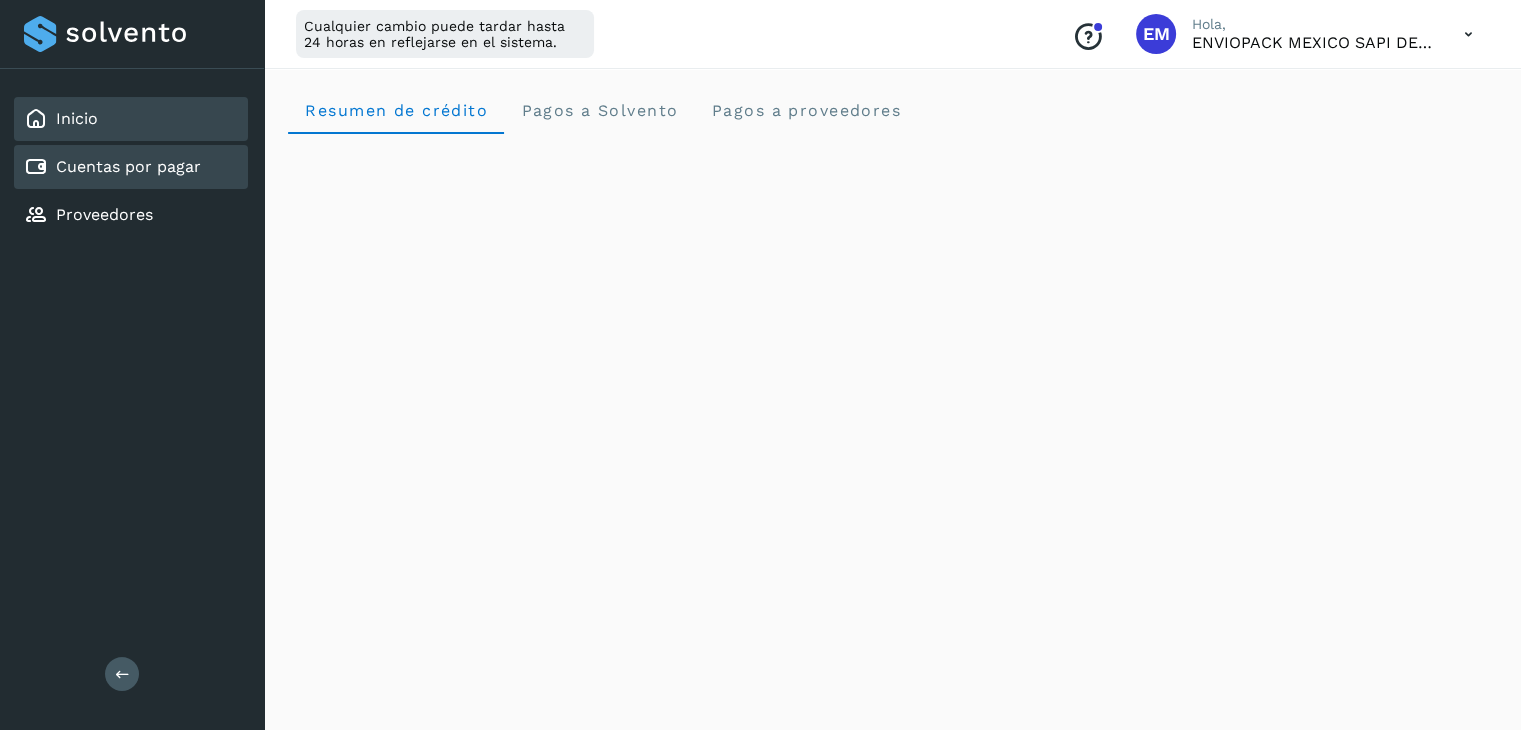 click on "Cuentas por pagar" at bounding box center (128, 166) 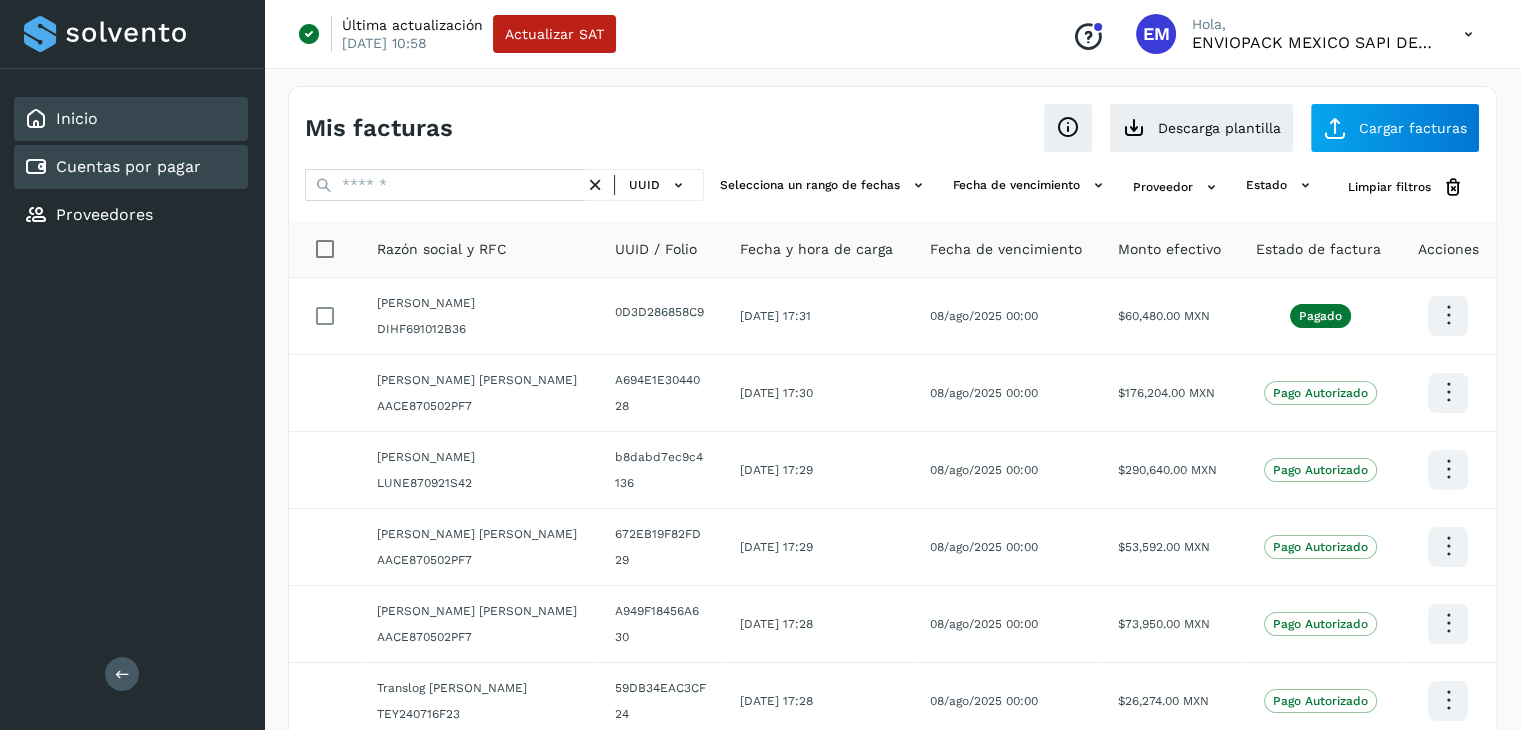 click on "Inicio" 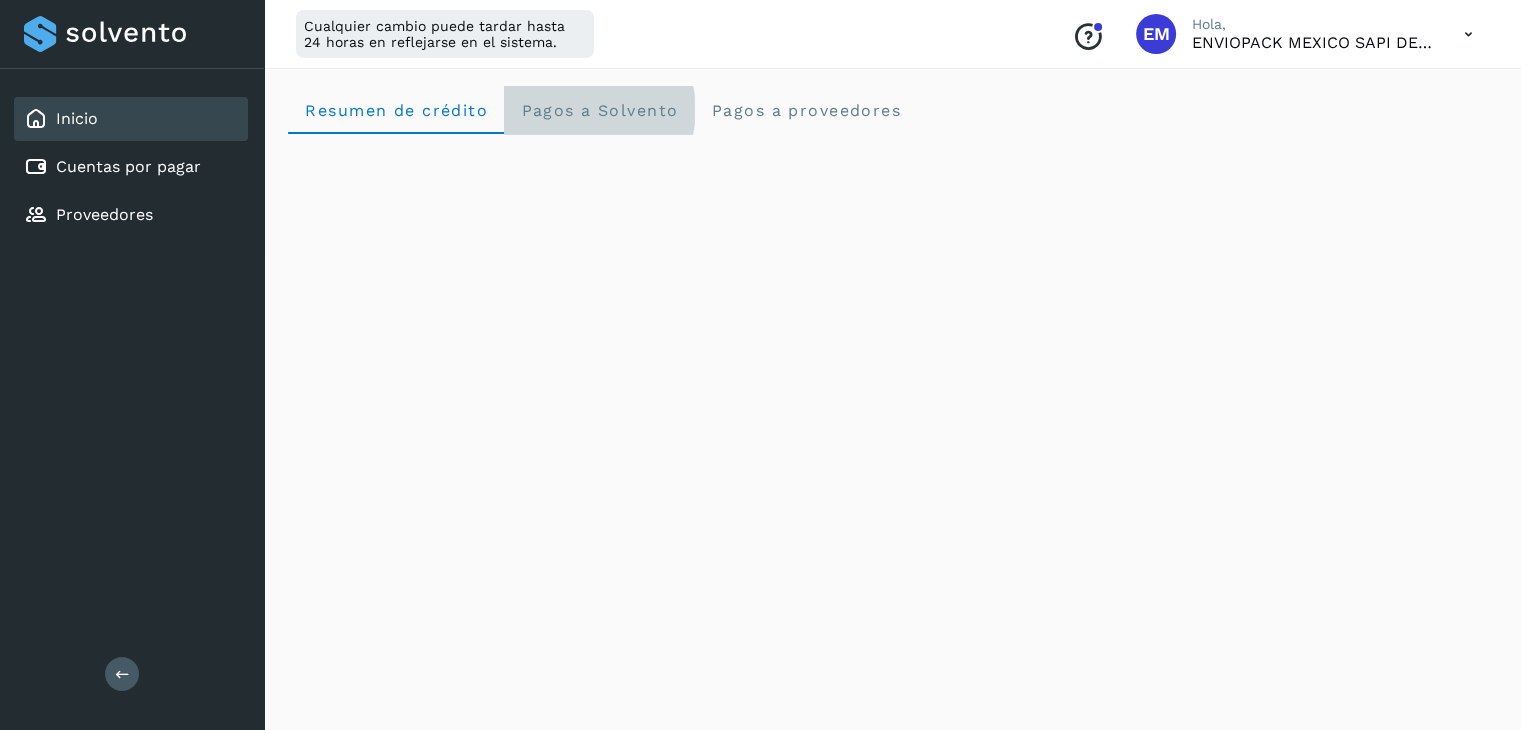 click on "Pagos a Solvento" 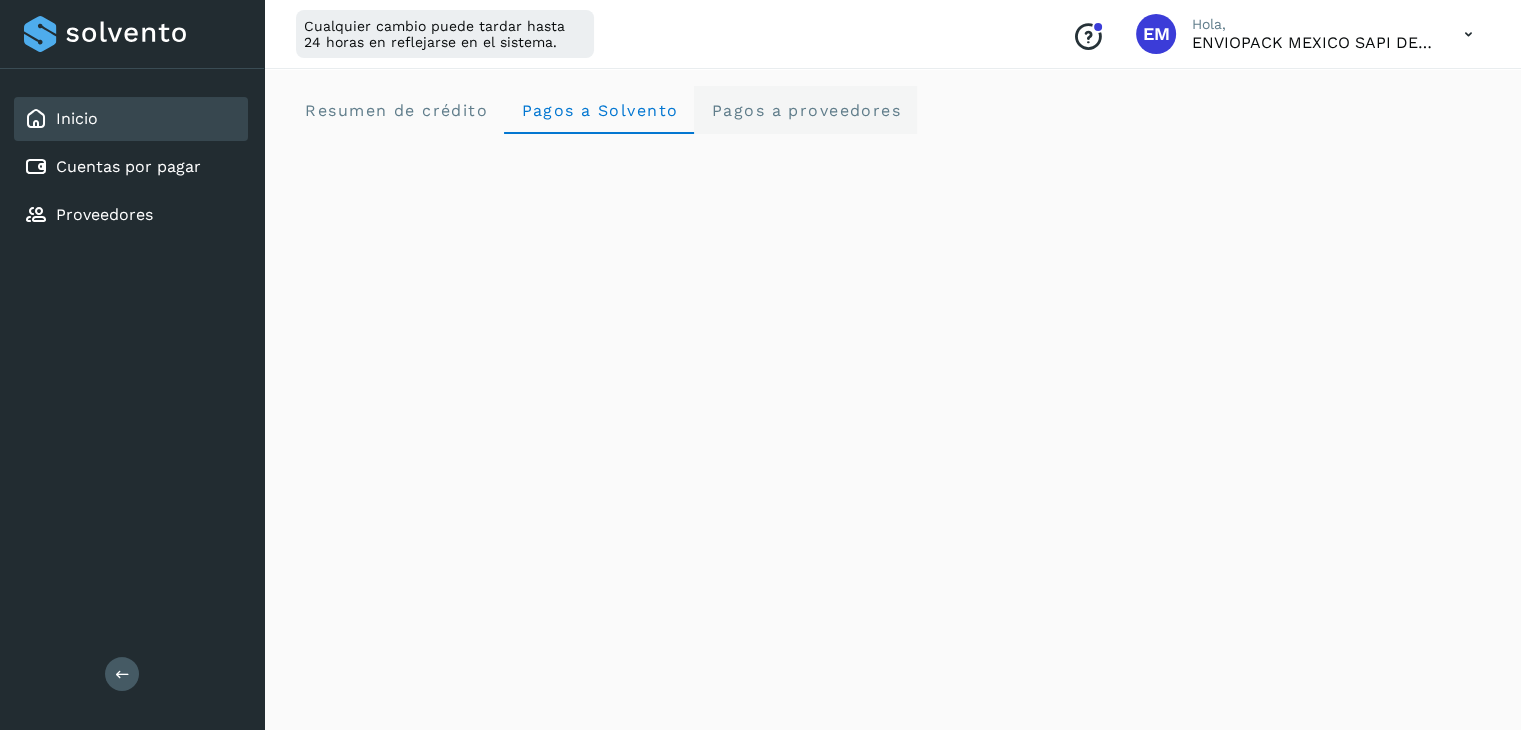 click on "Pagos a proveedores" 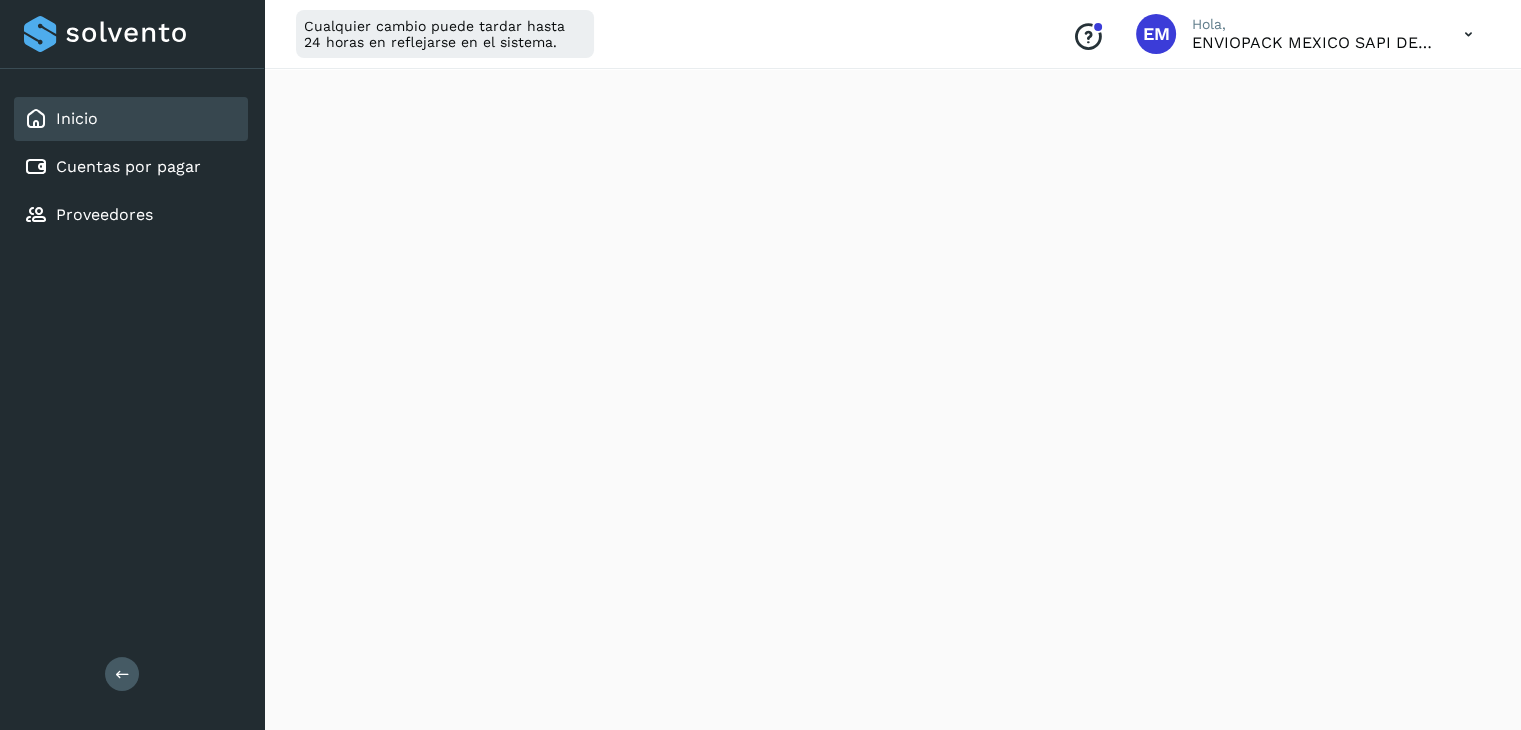 scroll, scrollTop: 0, scrollLeft: 0, axis: both 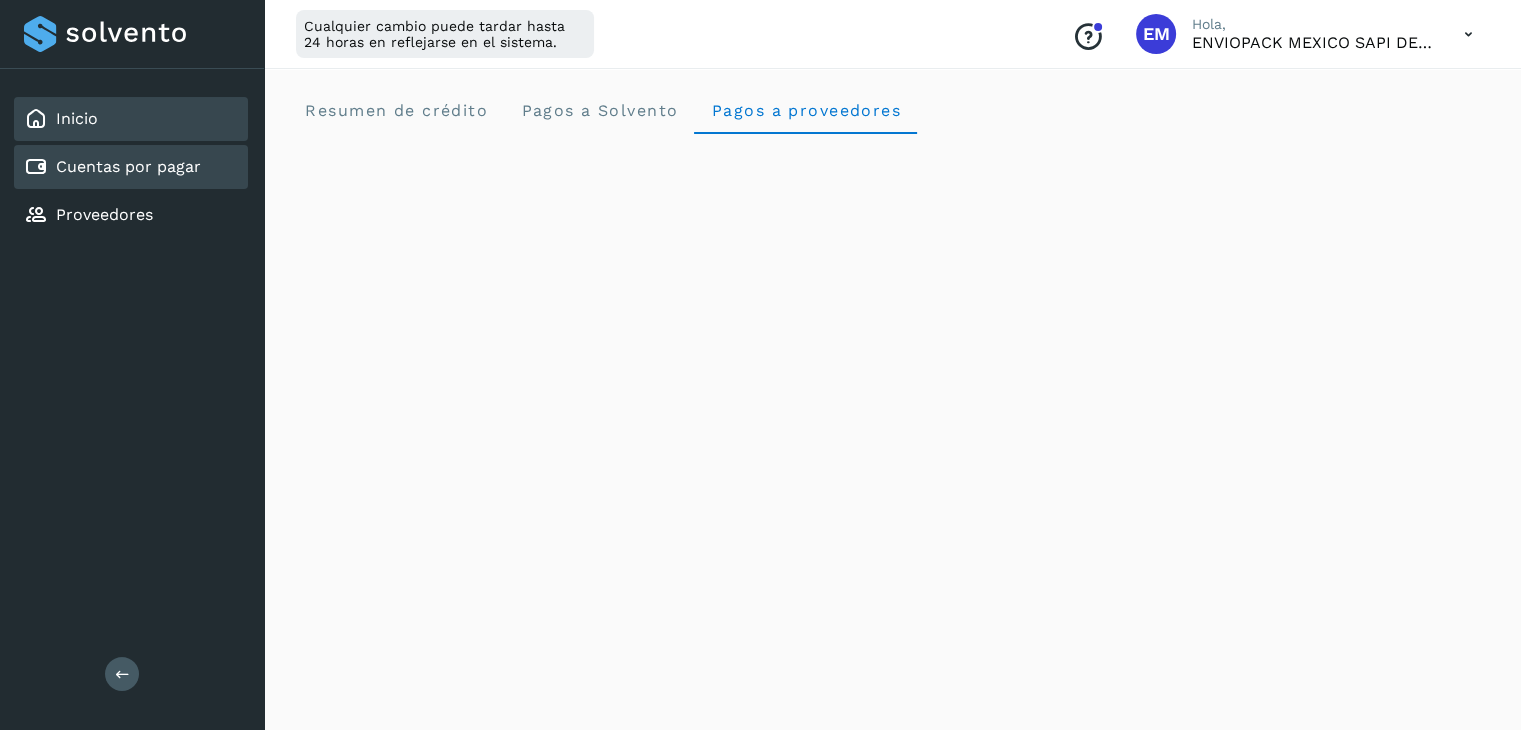 click on "Cuentas por pagar" at bounding box center [128, 166] 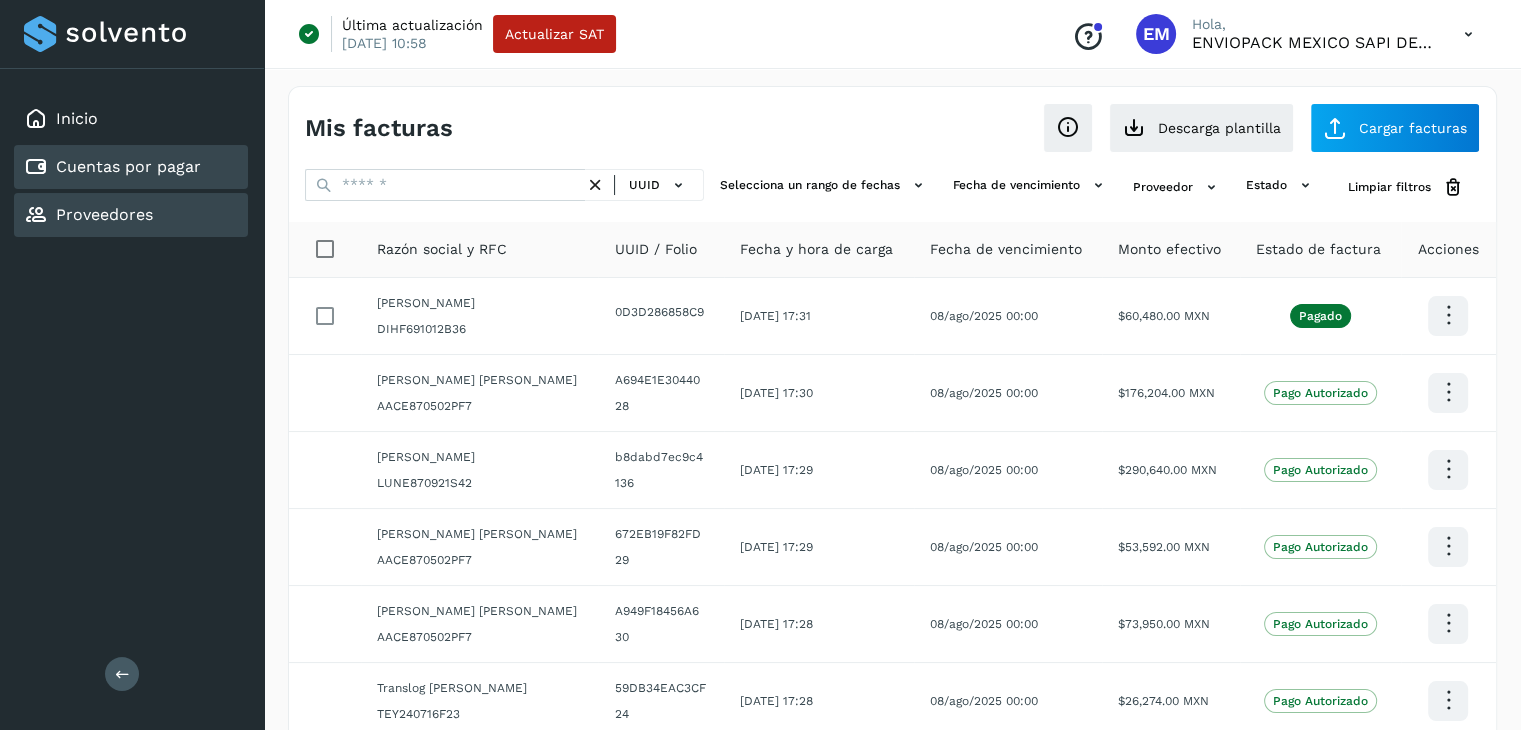 click on "Proveedores" 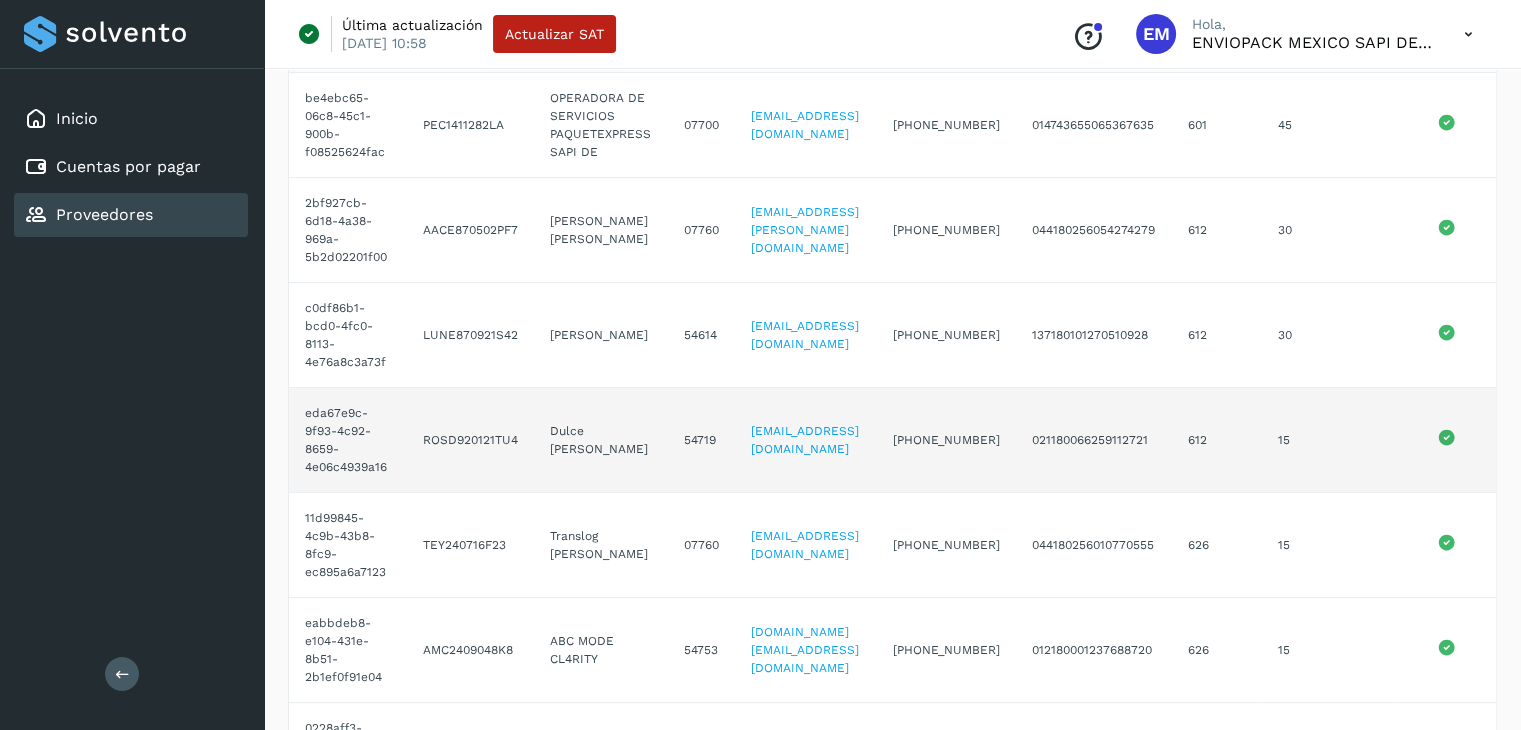 scroll, scrollTop: 0, scrollLeft: 0, axis: both 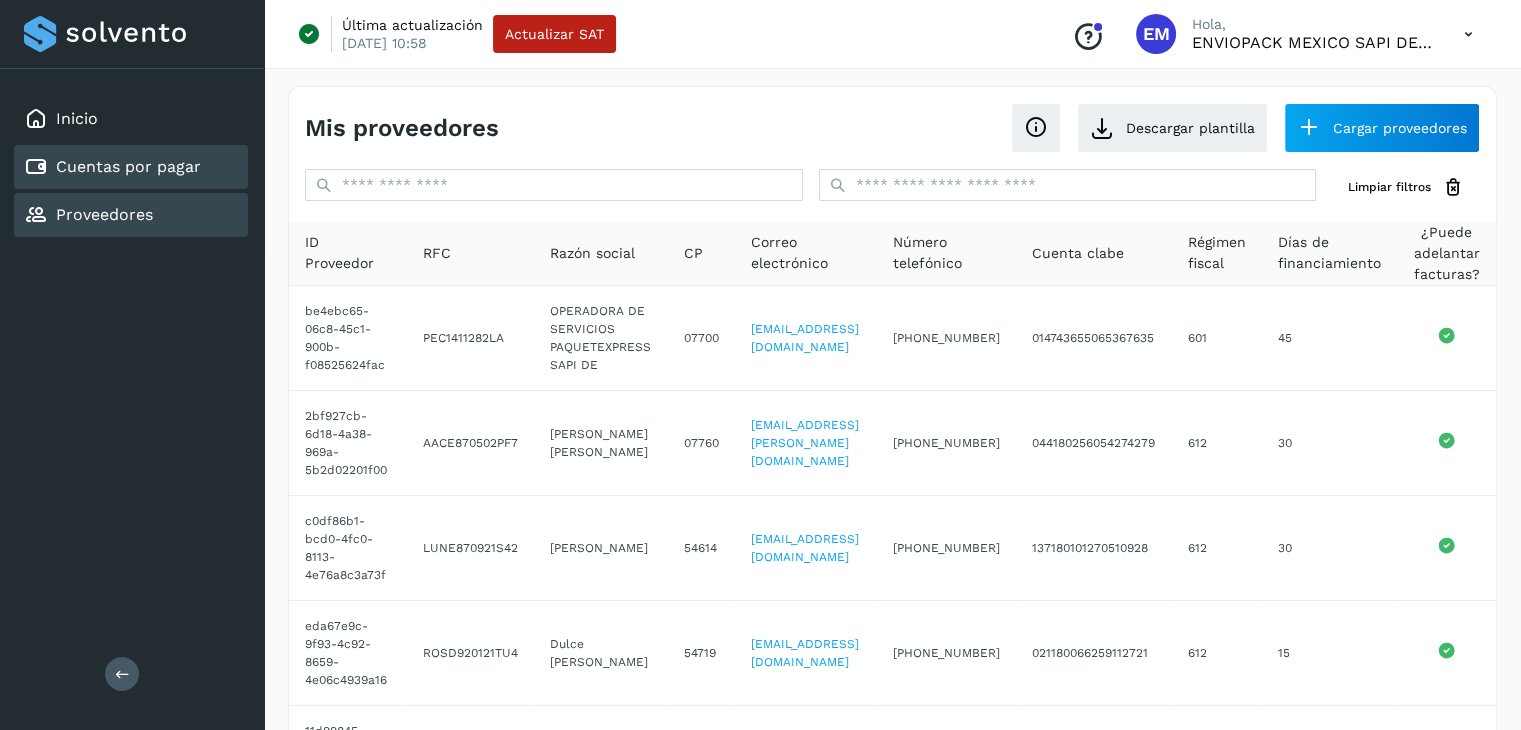 click on "Cuentas por pagar" at bounding box center (128, 166) 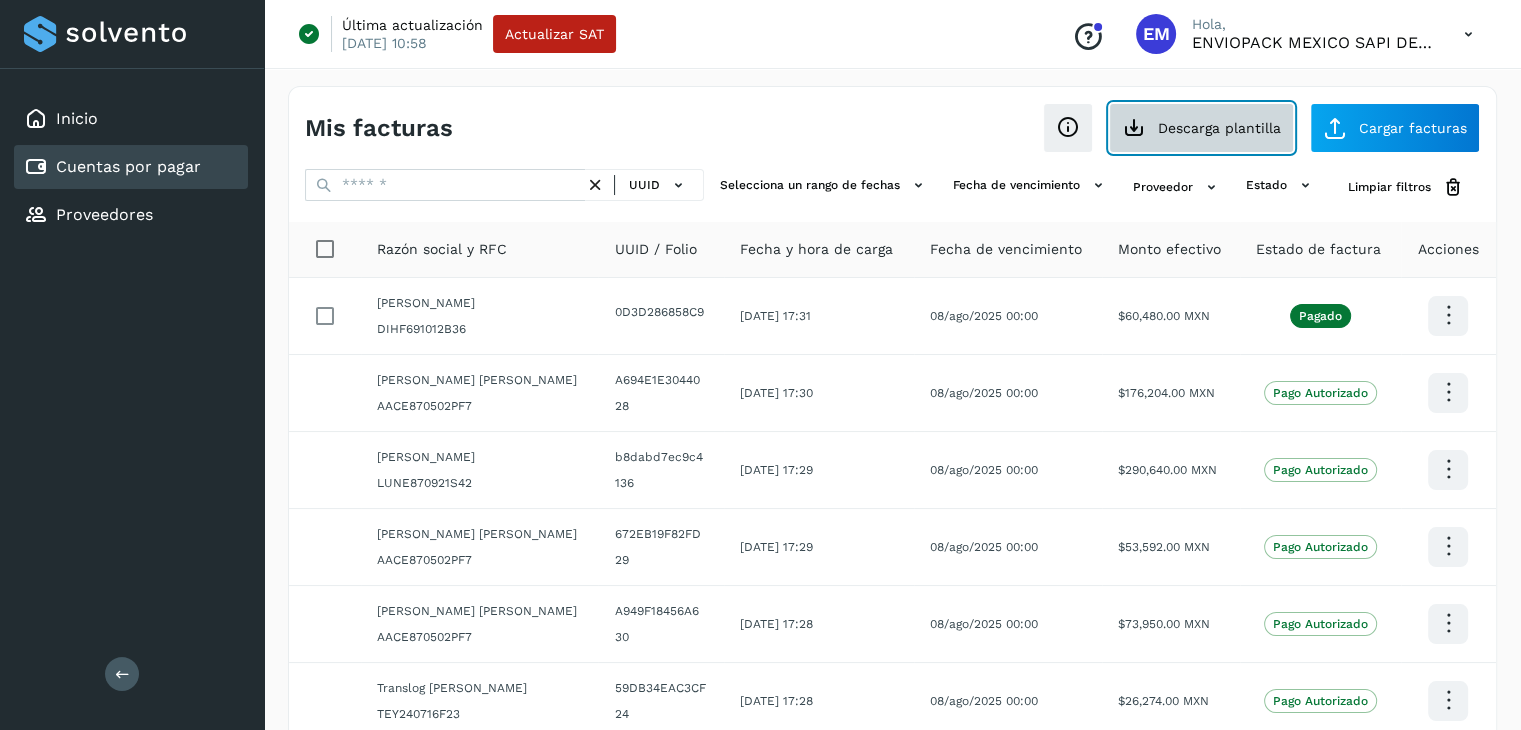 click on "Descarga plantilla" at bounding box center (1201, 128) 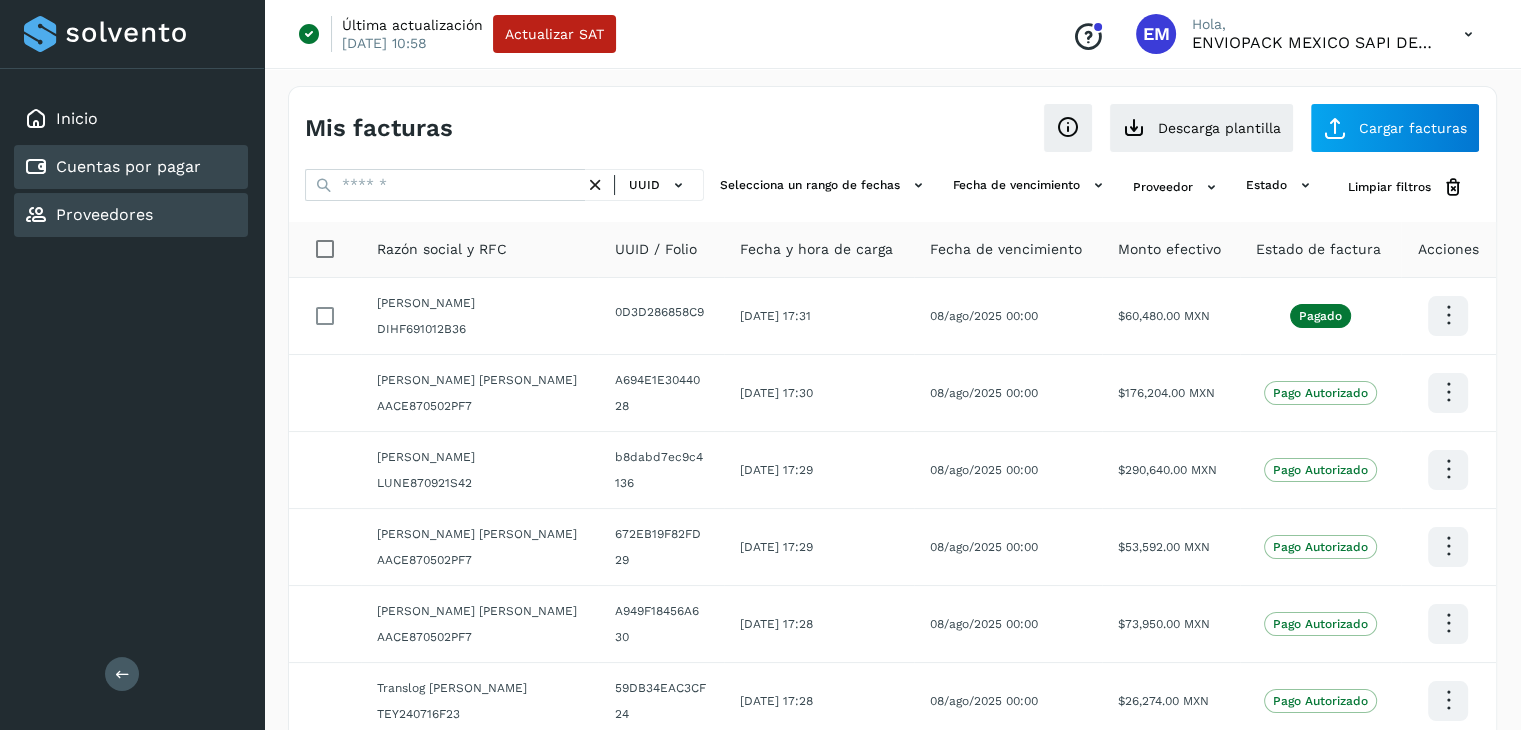 click on "Proveedores" at bounding box center (104, 214) 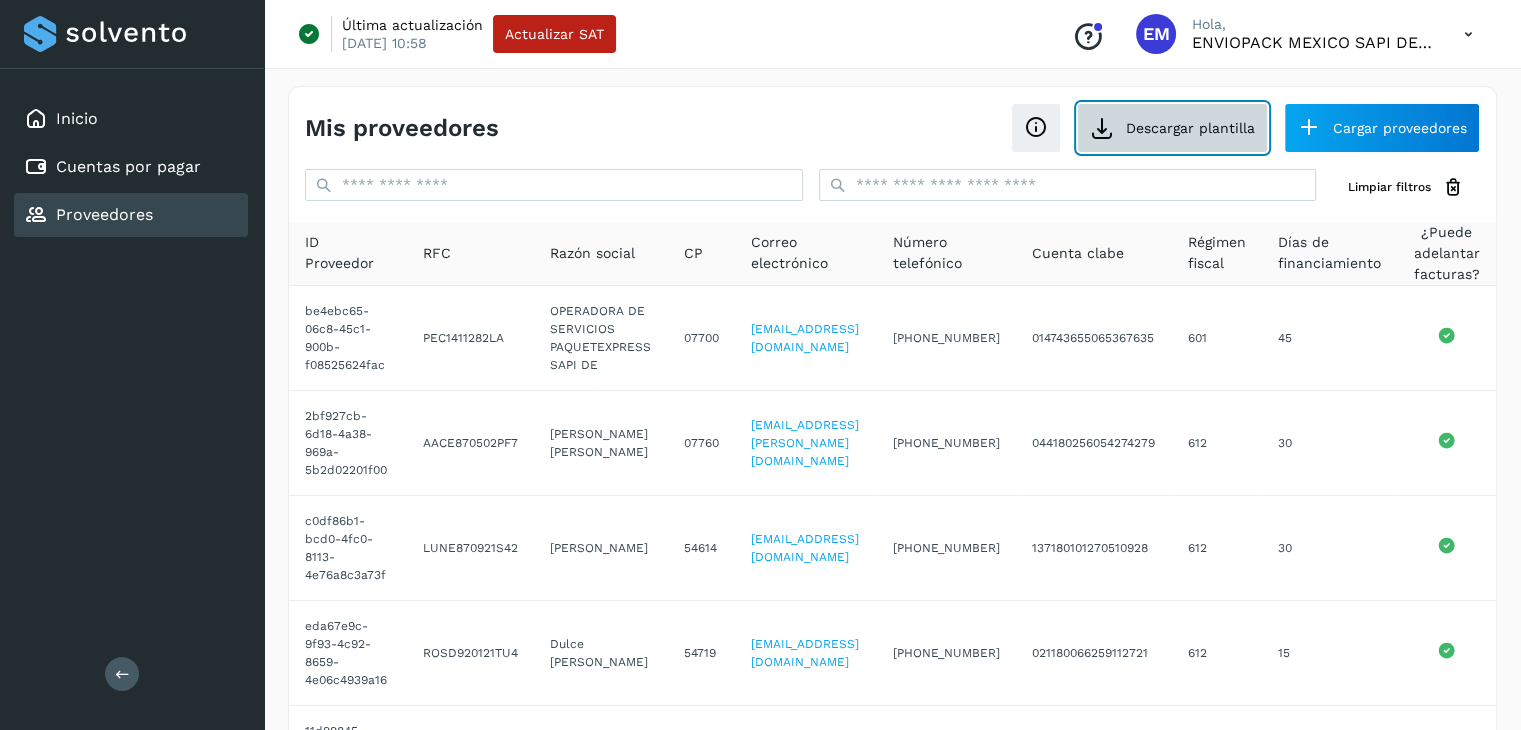 click on "Descargar plantilla" 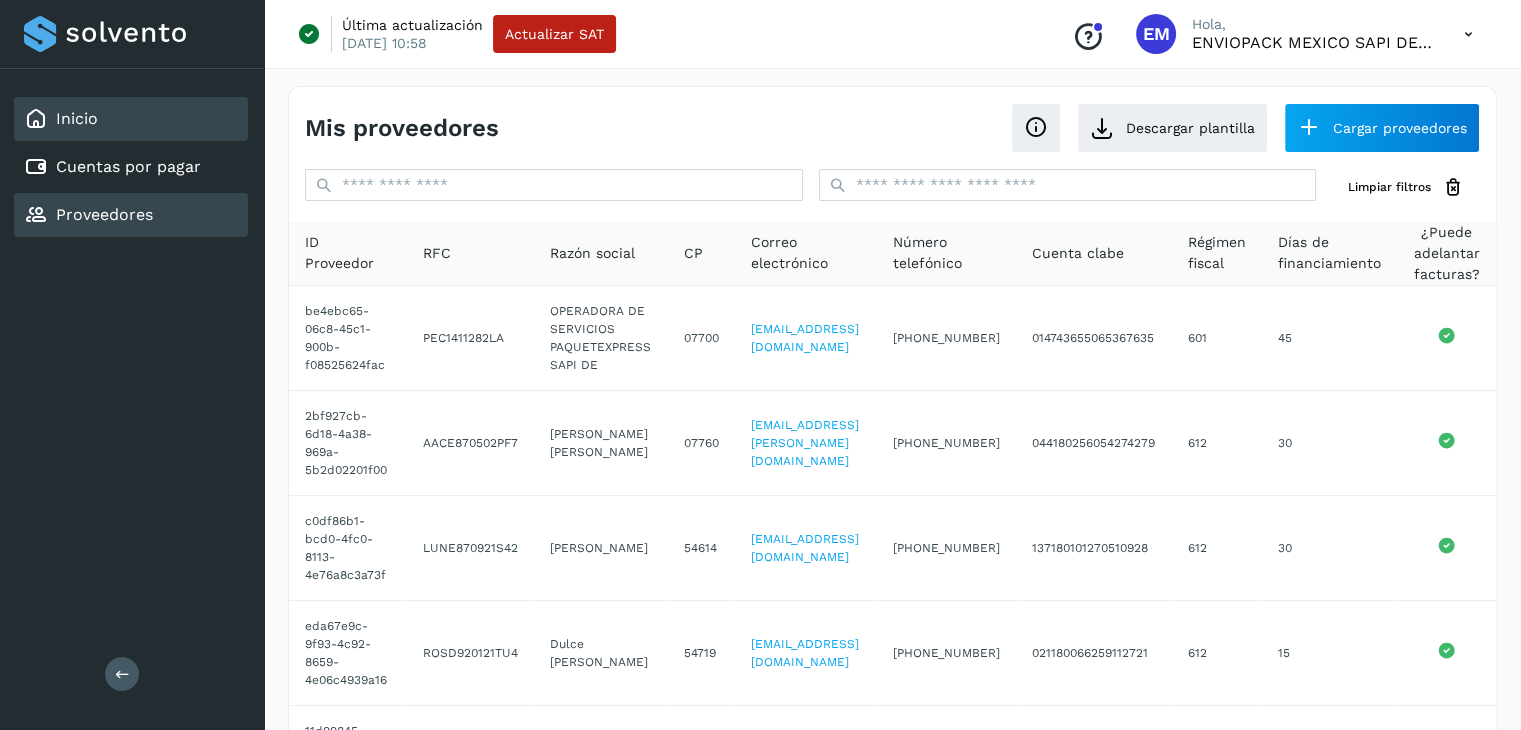 click on "Inicio" 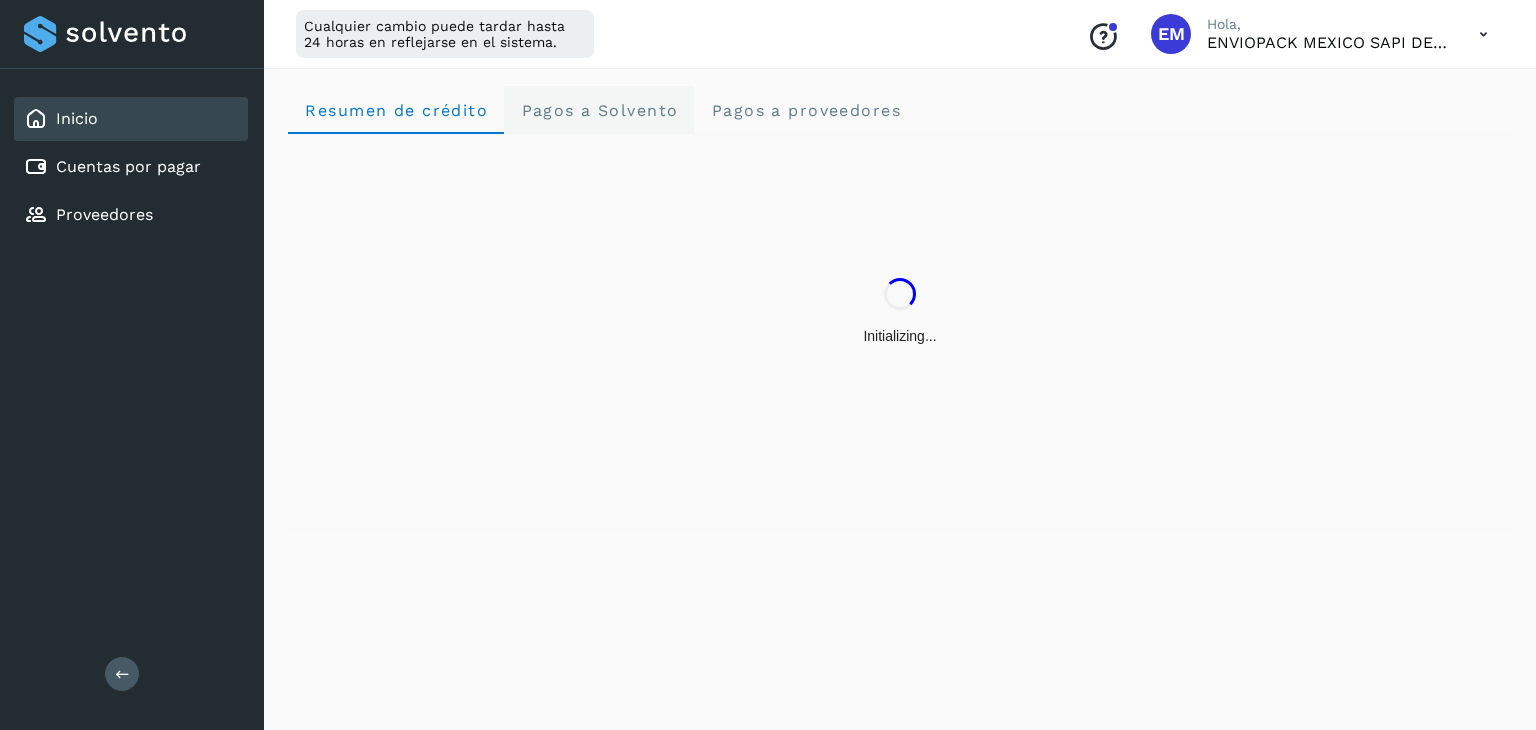 click on "Pagos a Solvento" 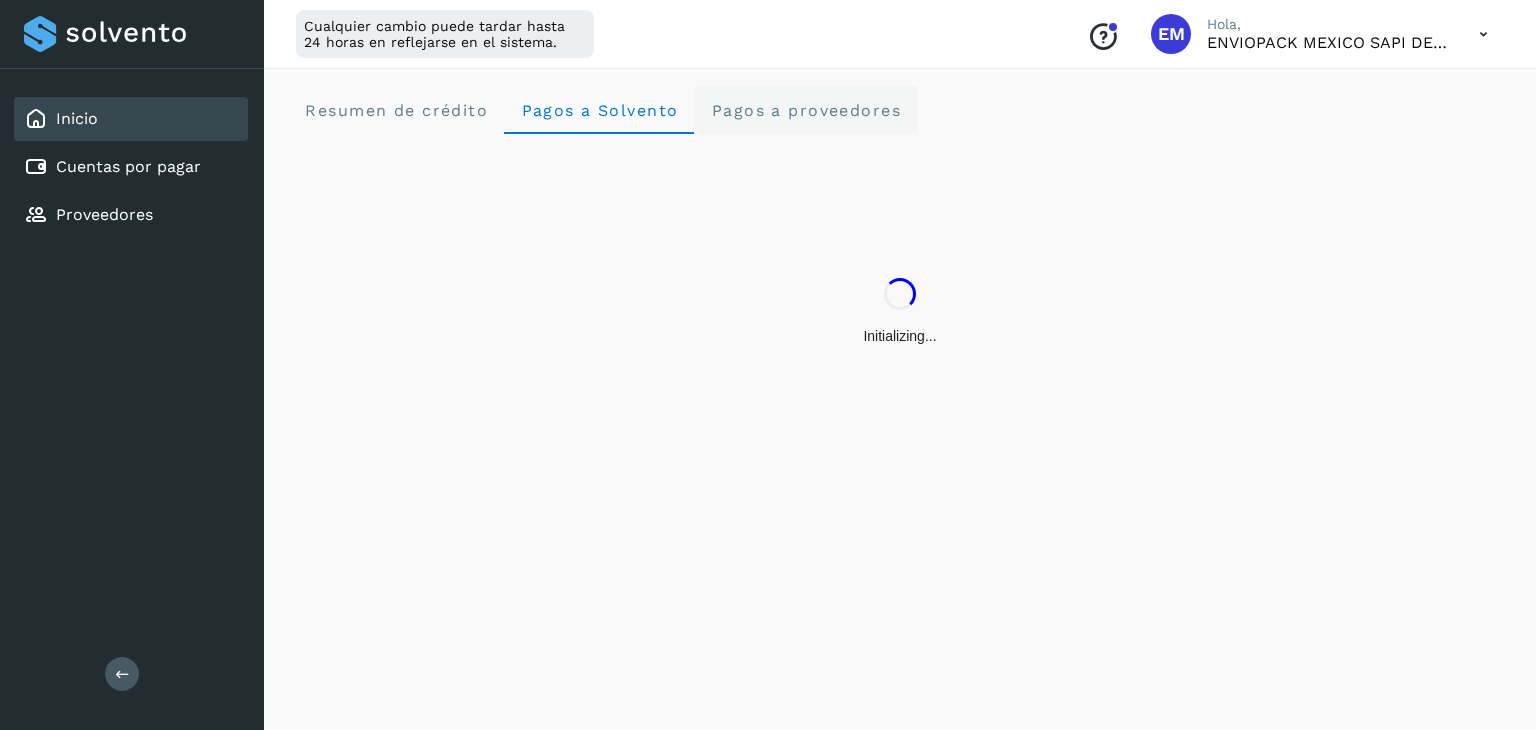click on "Pagos a proveedores" 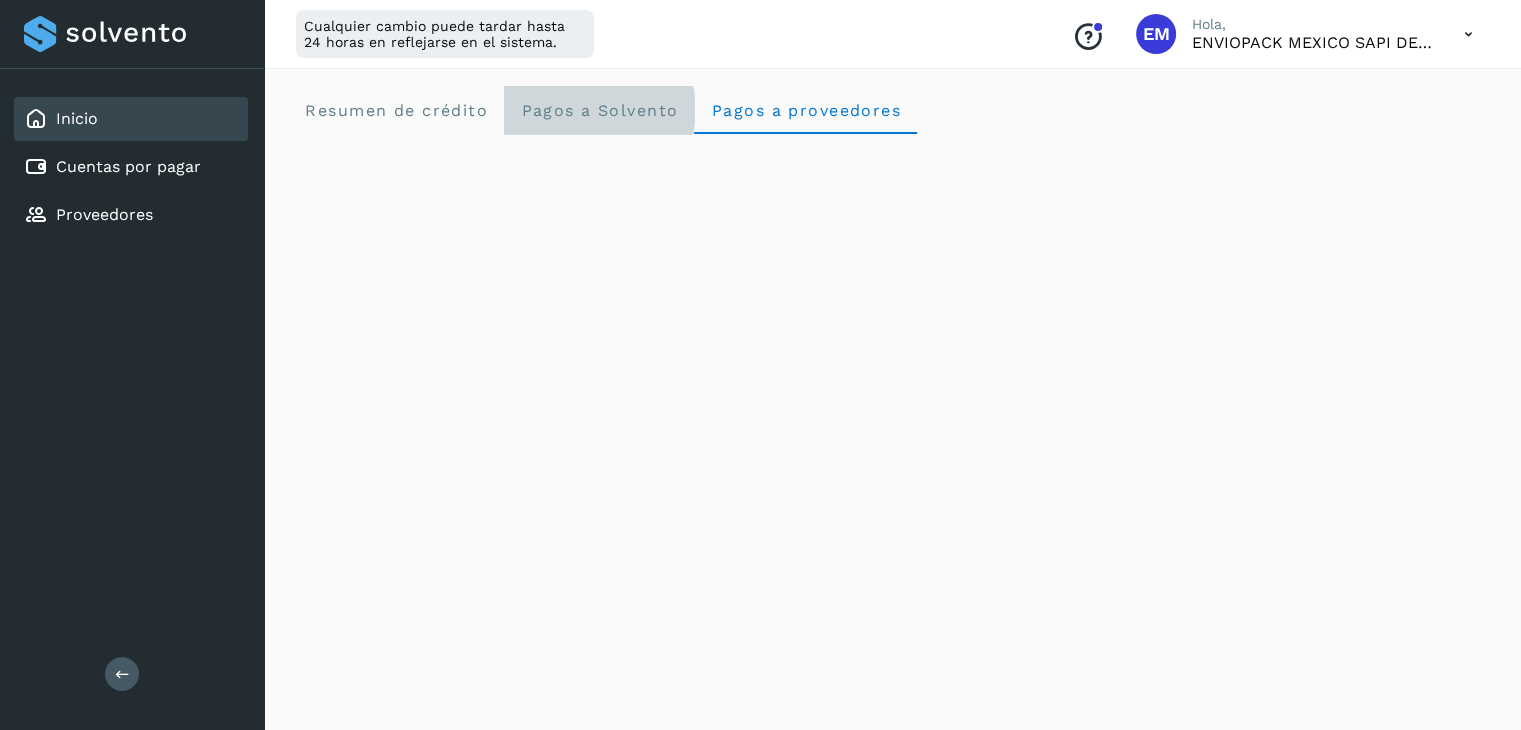 click on "Pagos a Solvento" 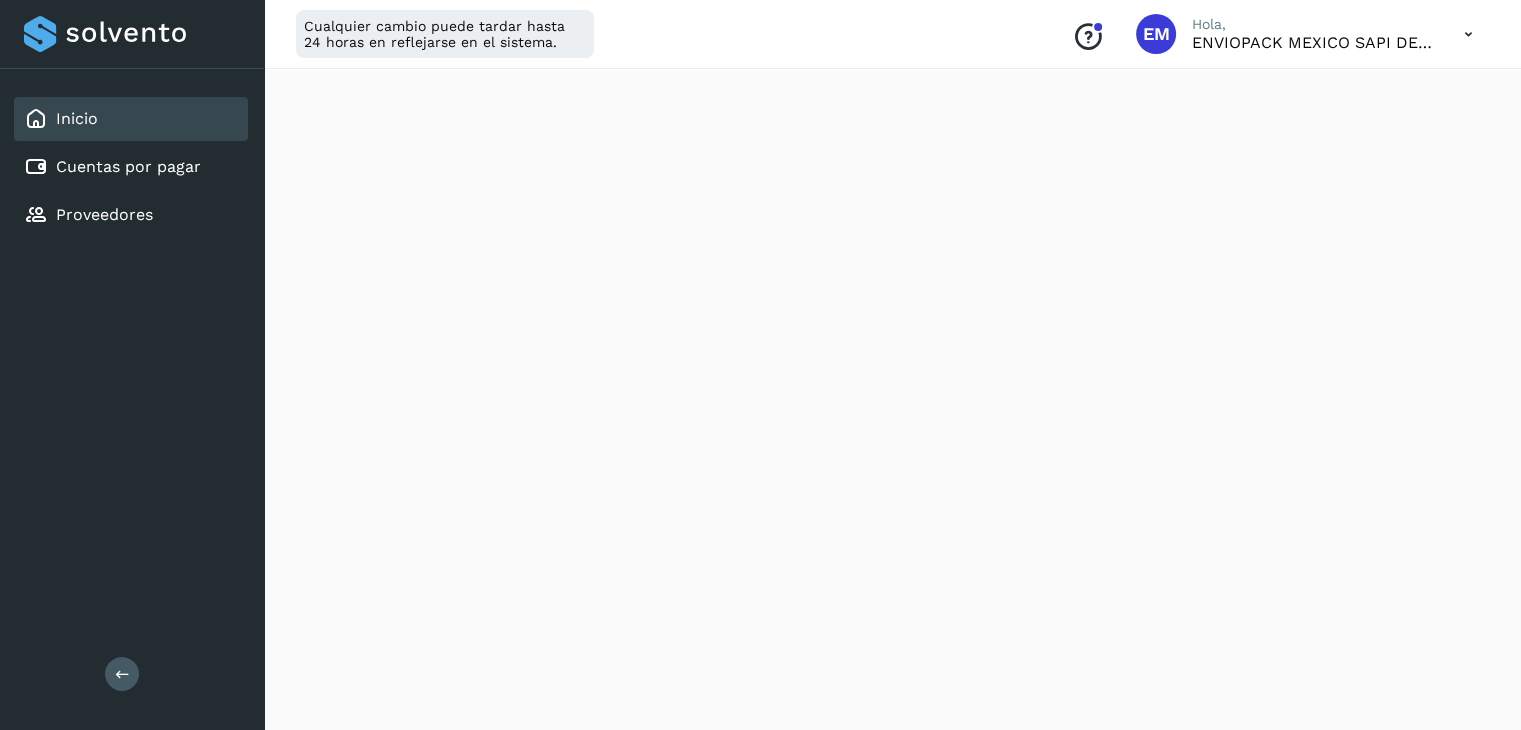 scroll, scrollTop: 0, scrollLeft: 0, axis: both 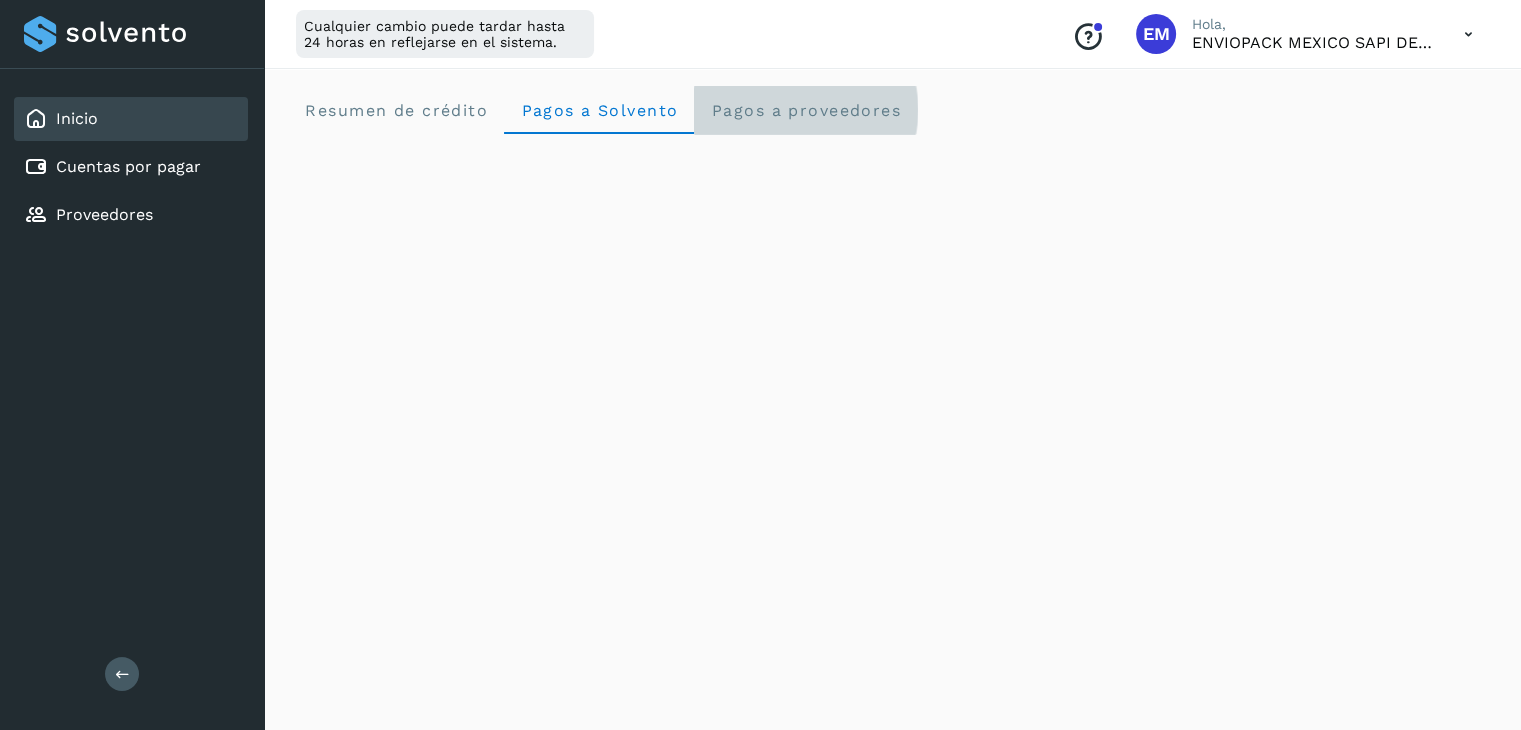 click on "Pagos a proveedores" 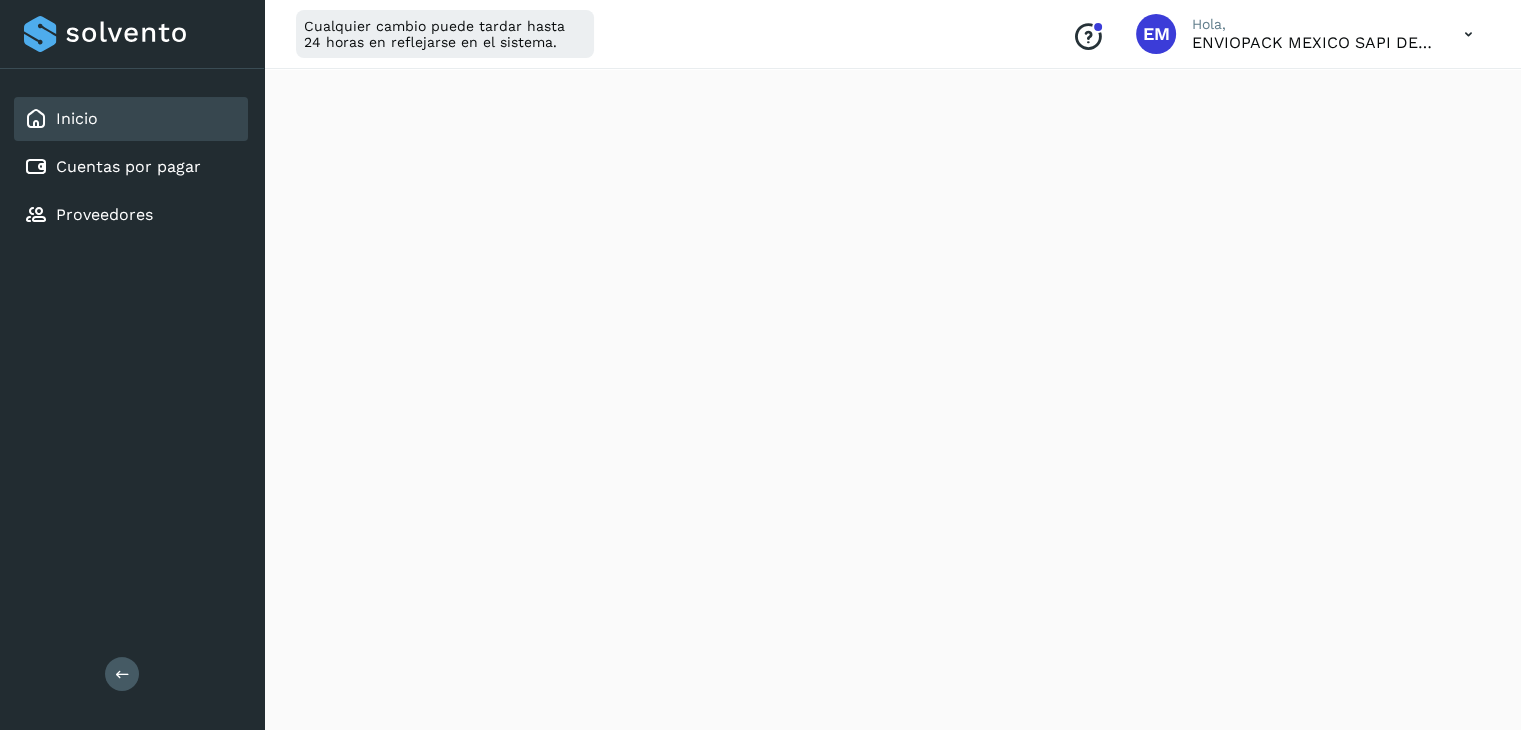 scroll, scrollTop: 800, scrollLeft: 0, axis: vertical 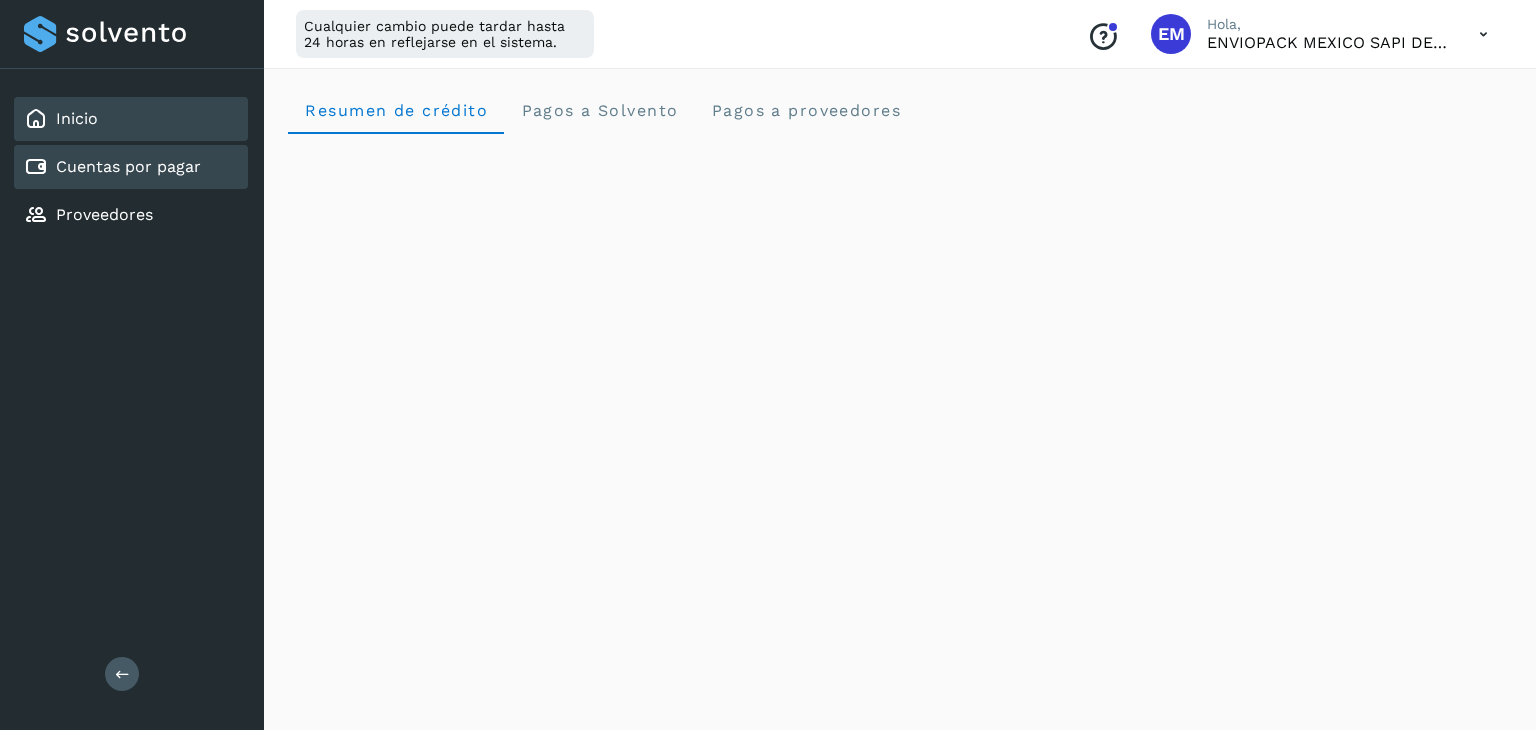 click on "Cuentas por pagar" at bounding box center [128, 166] 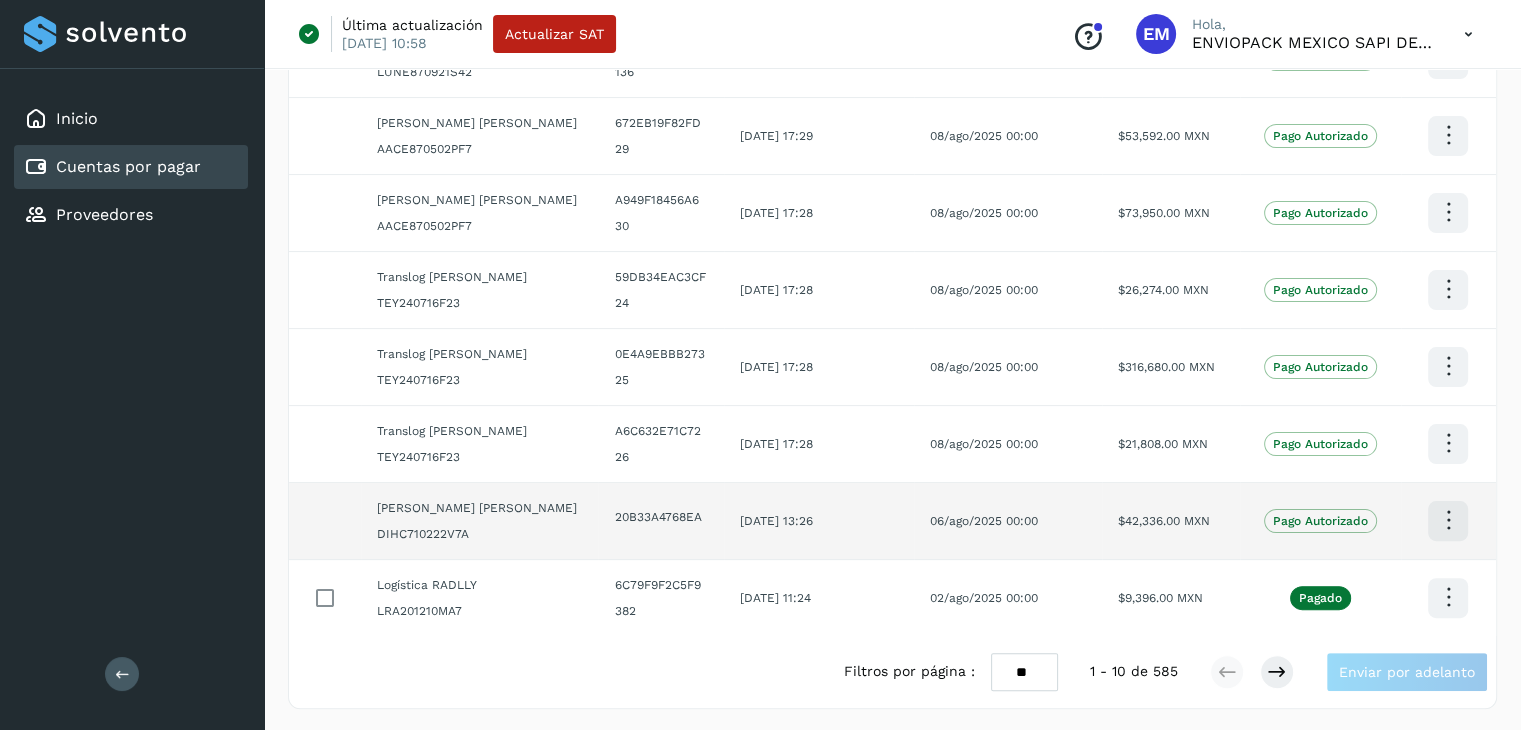 scroll, scrollTop: 0, scrollLeft: 0, axis: both 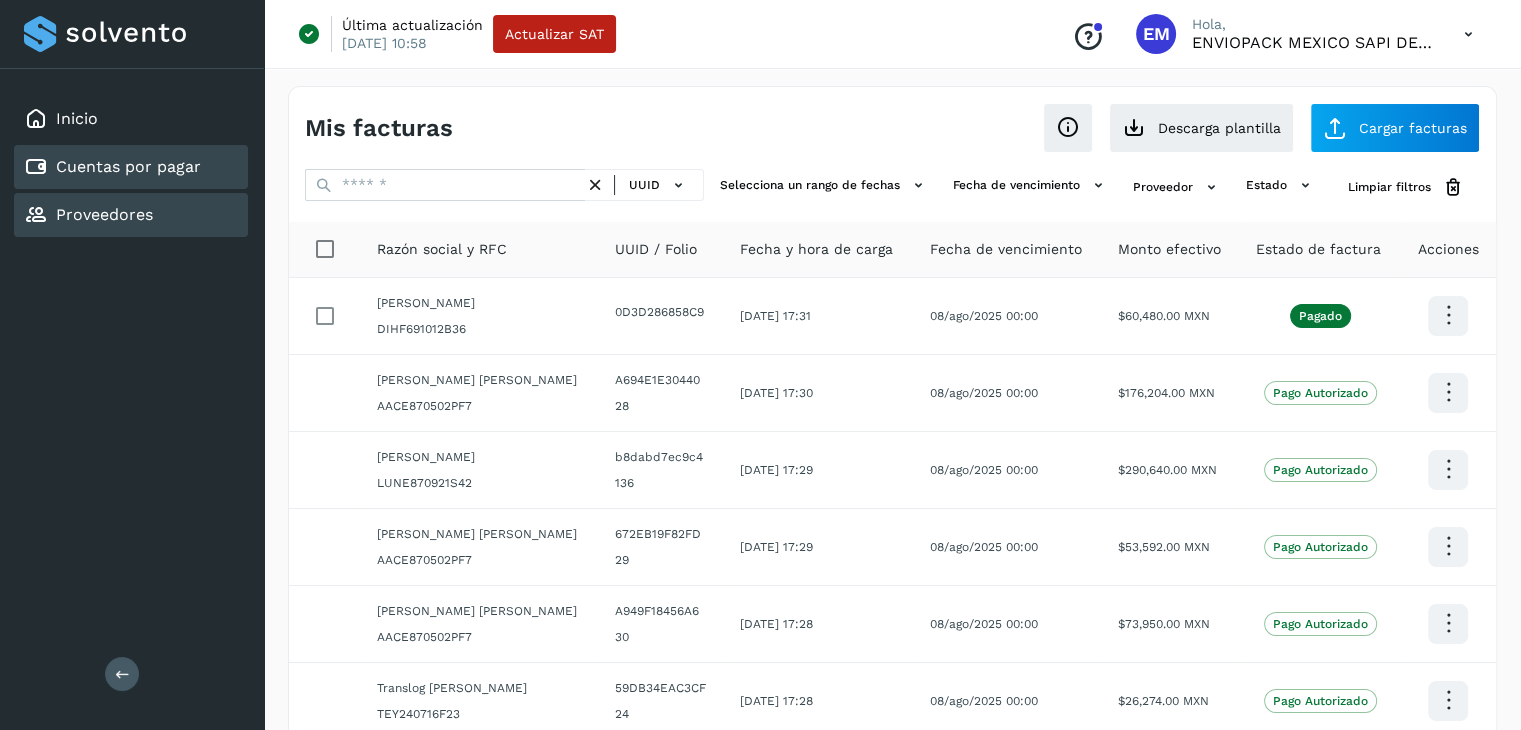 click on "Proveedores" 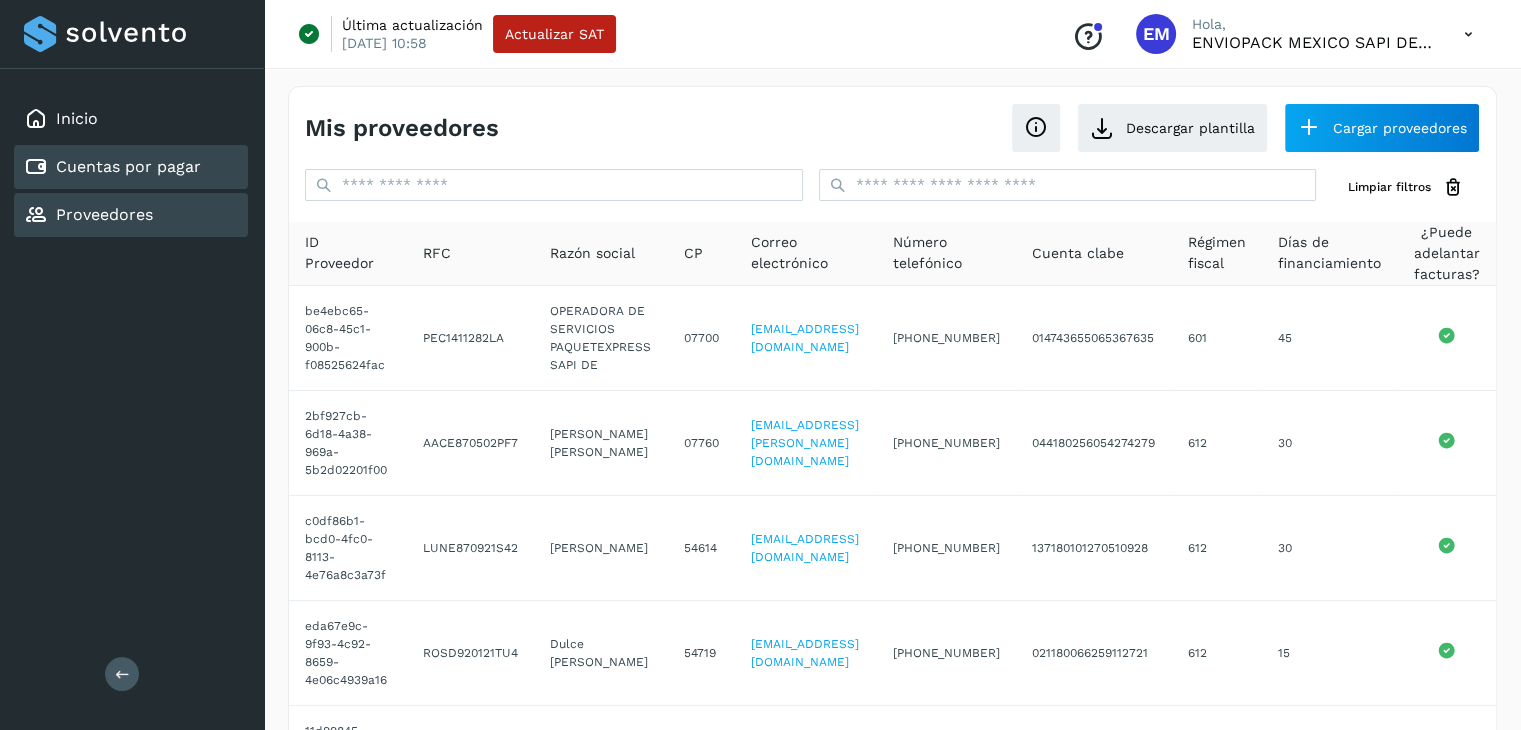 click on "Cuentas por pagar" at bounding box center [112, 167] 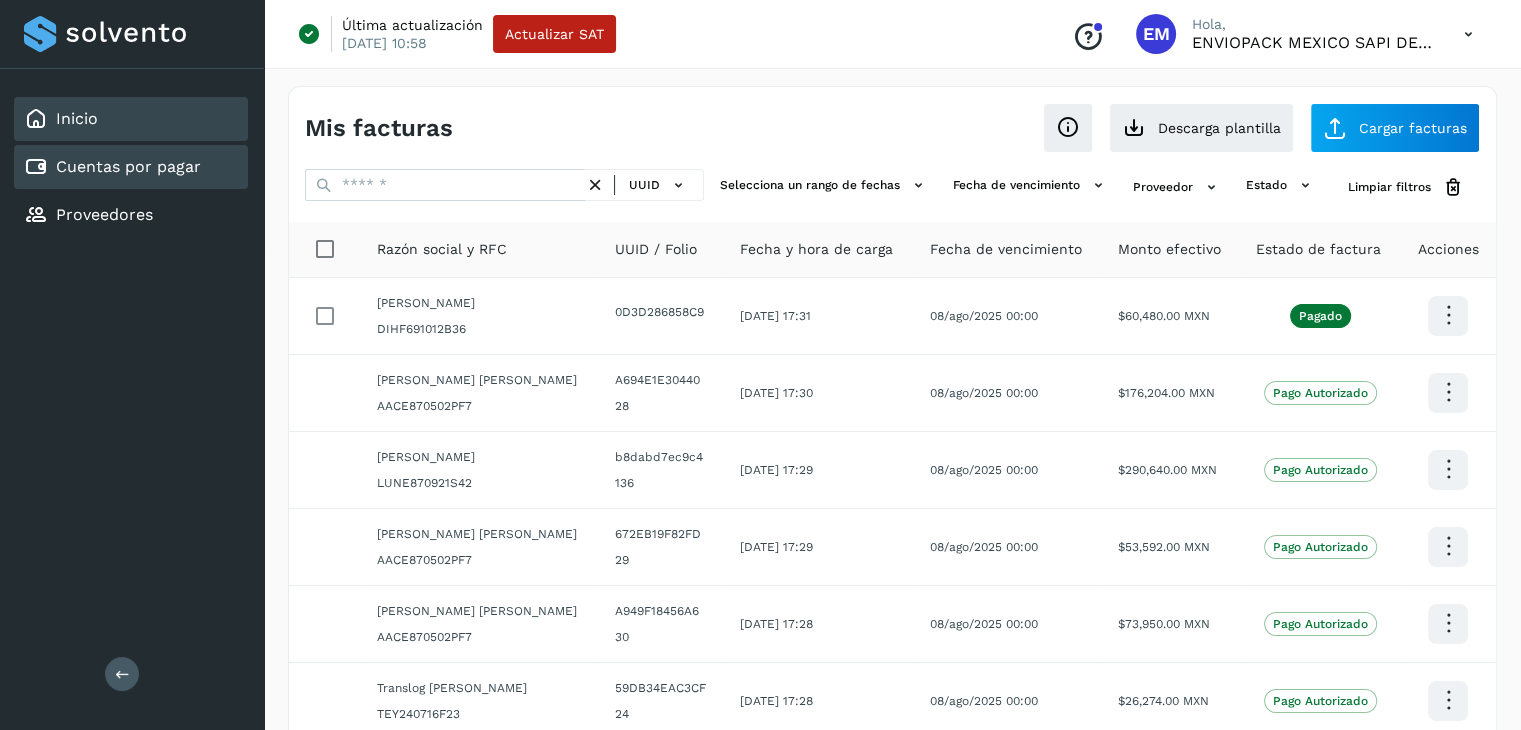 click on "Inicio" 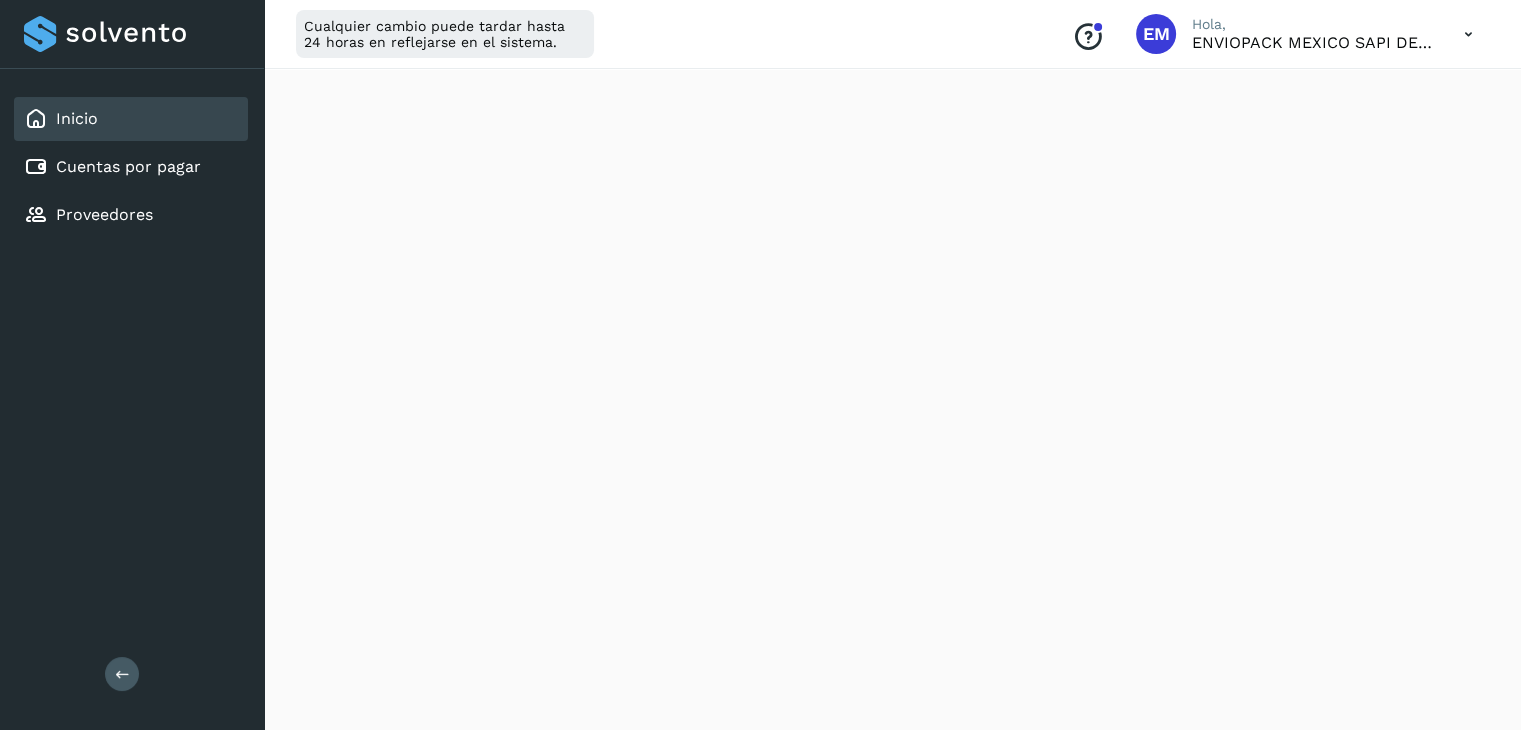 scroll, scrollTop: 0, scrollLeft: 0, axis: both 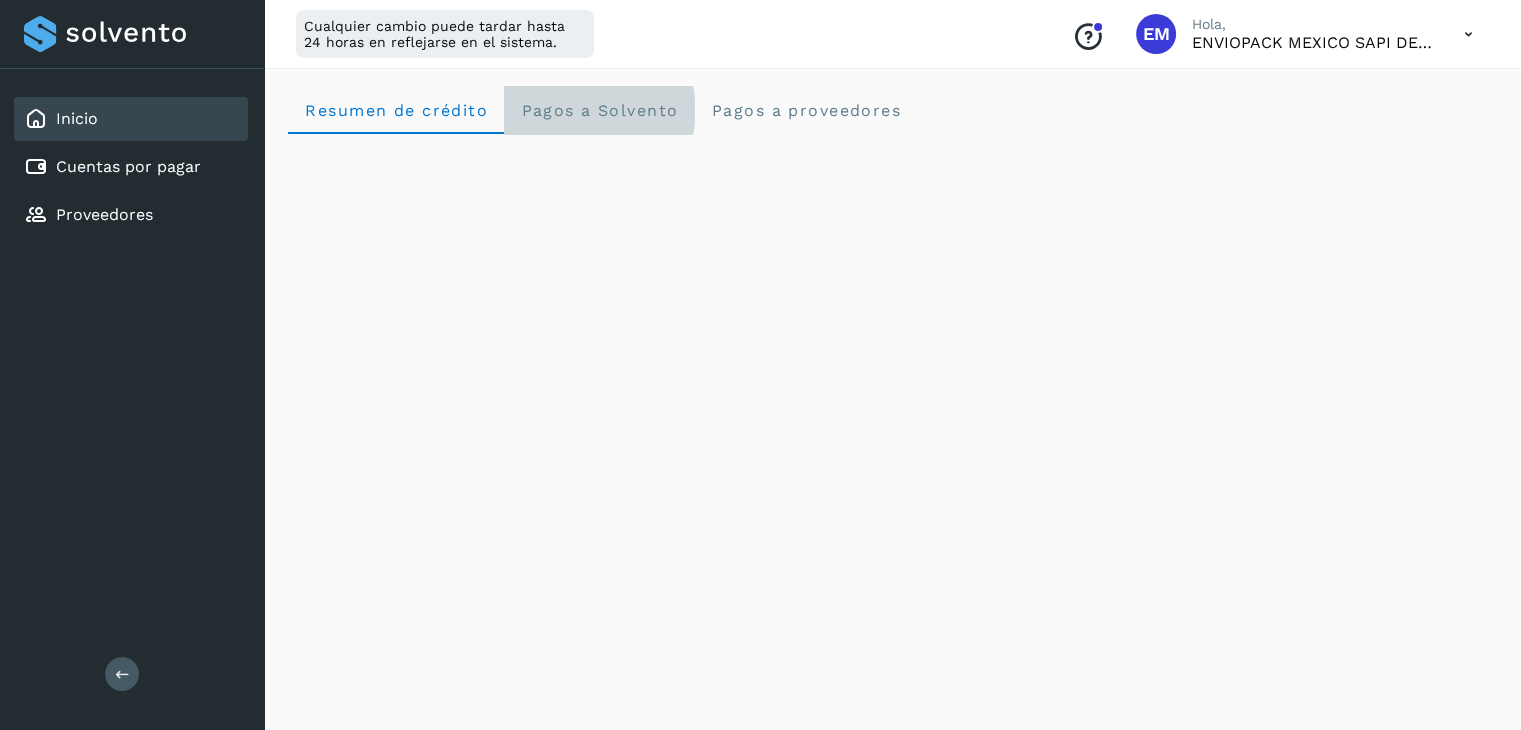 click on "Pagos a Solvento" 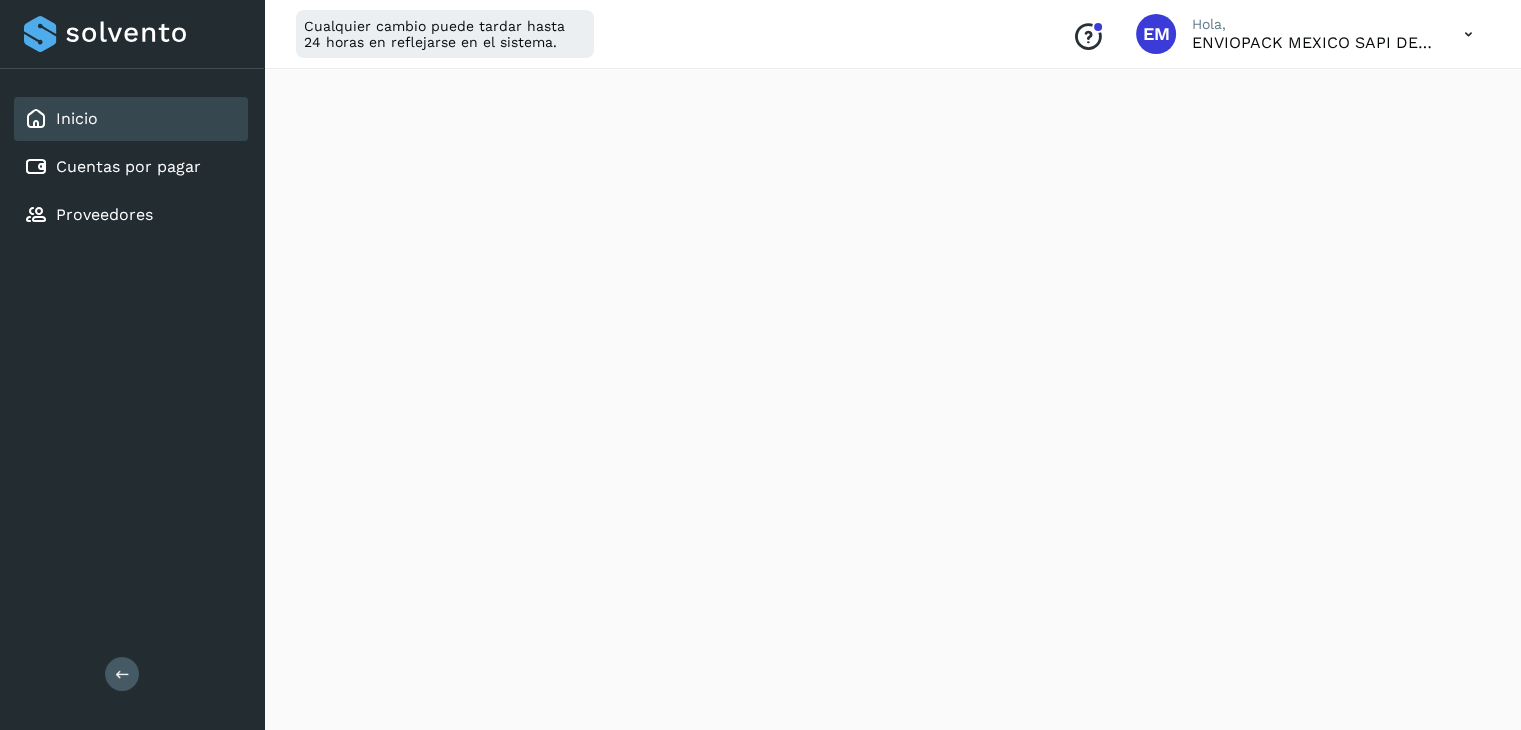 scroll, scrollTop: 0, scrollLeft: 0, axis: both 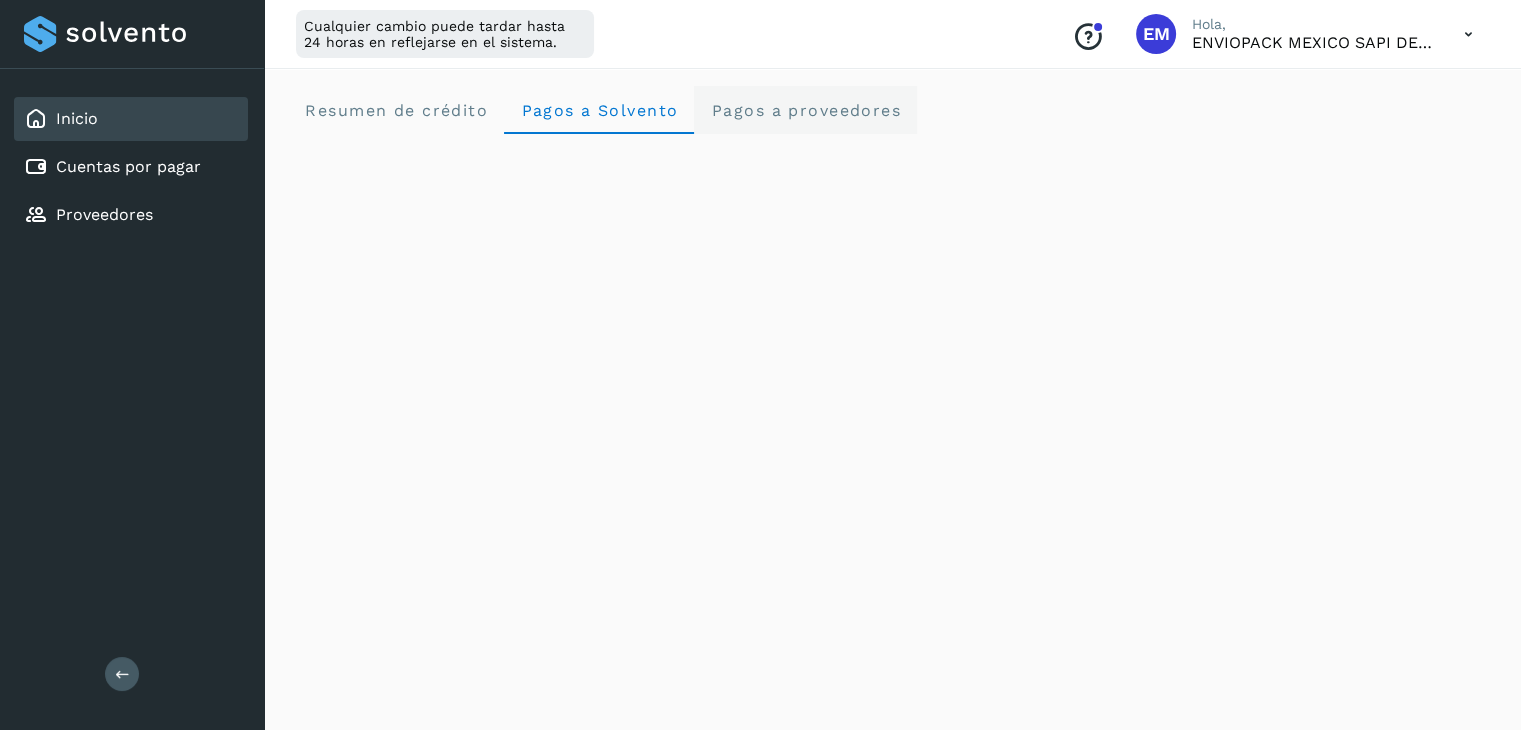 click on "Pagos a proveedores" 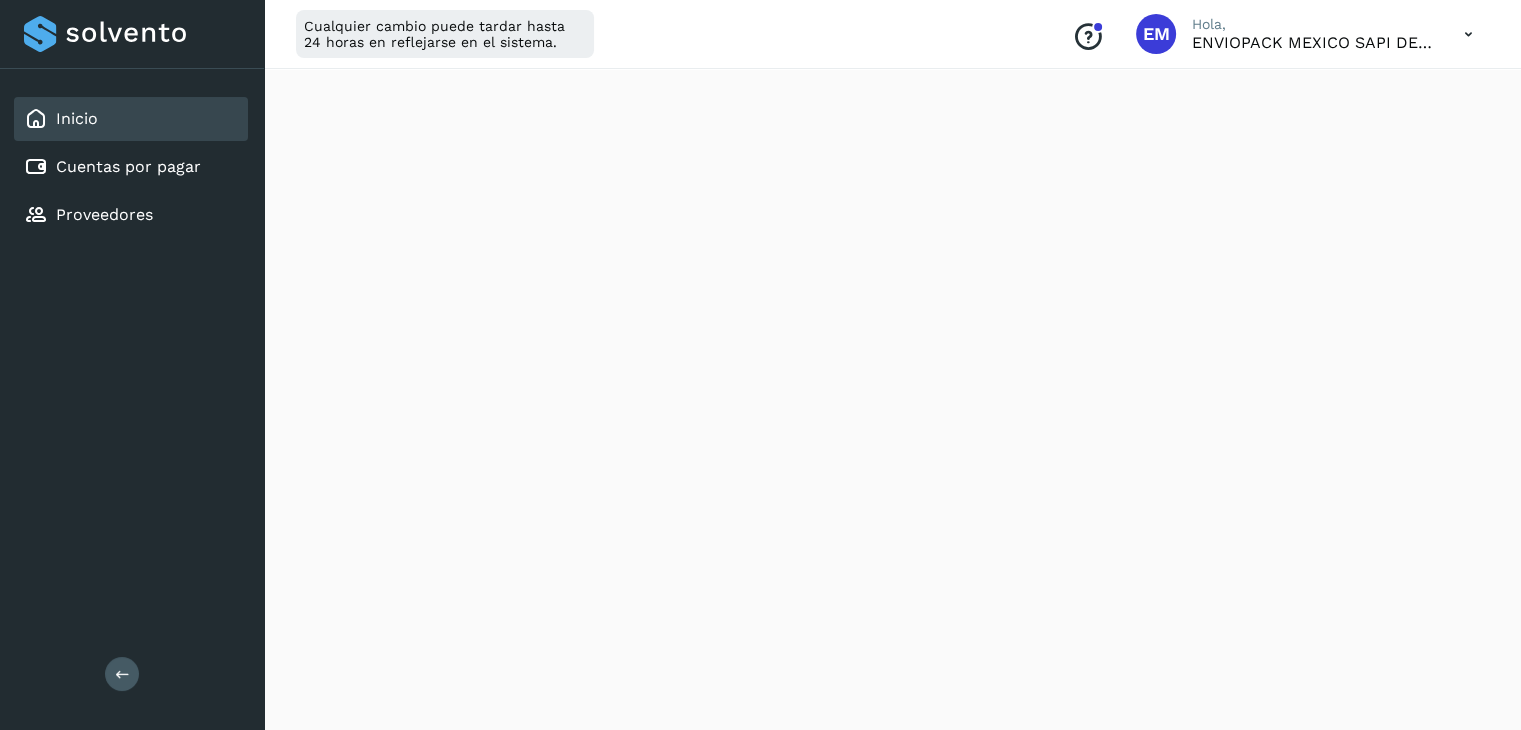 scroll, scrollTop: 700, scrollLeft: 0, axis: vertical 